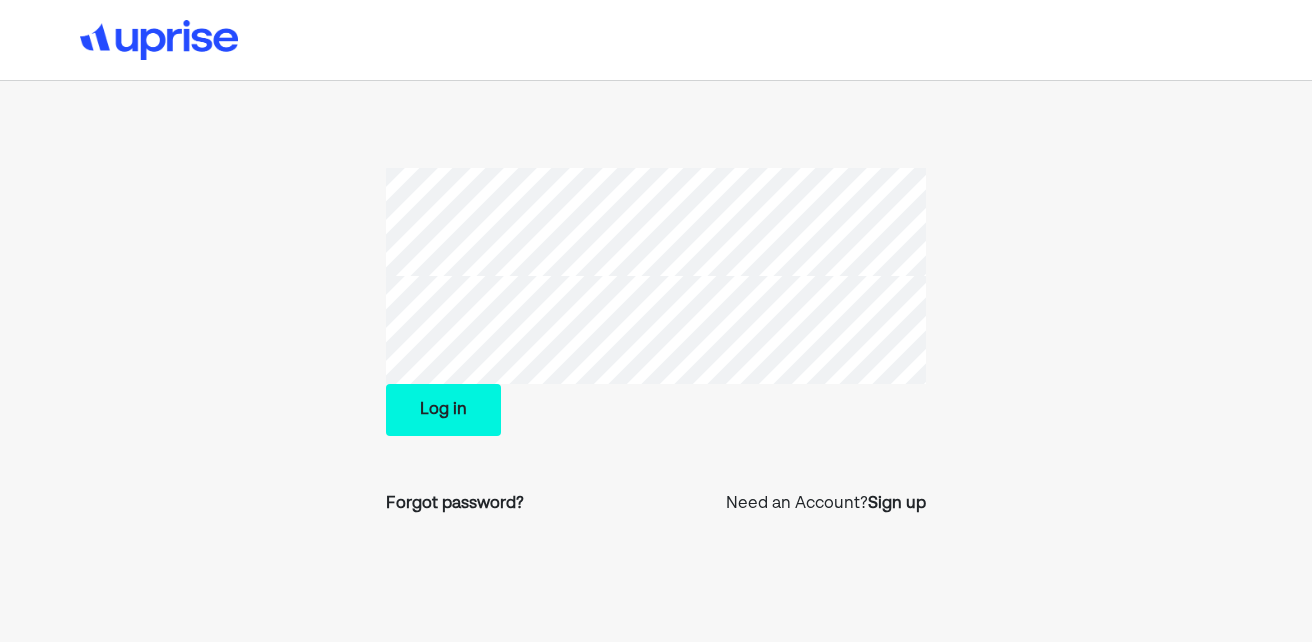 scroll, scrollTop: 0, scrollLeft: 0, axis: both 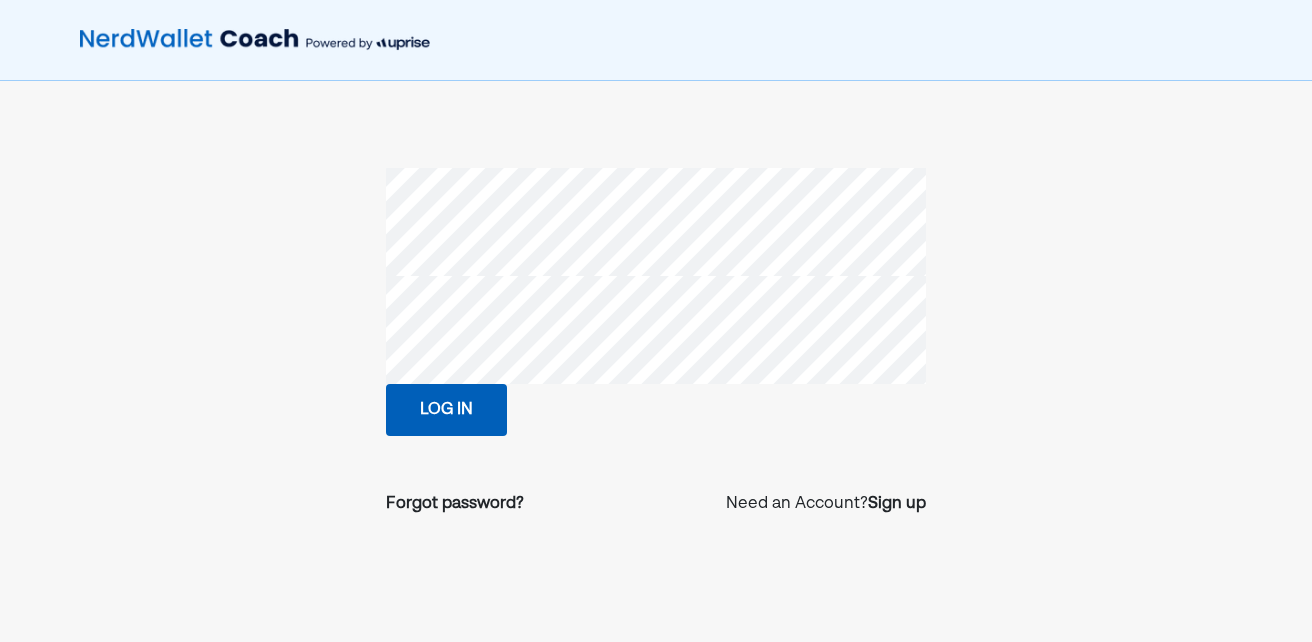 click on "Log in" at bounding box center (446, 410) 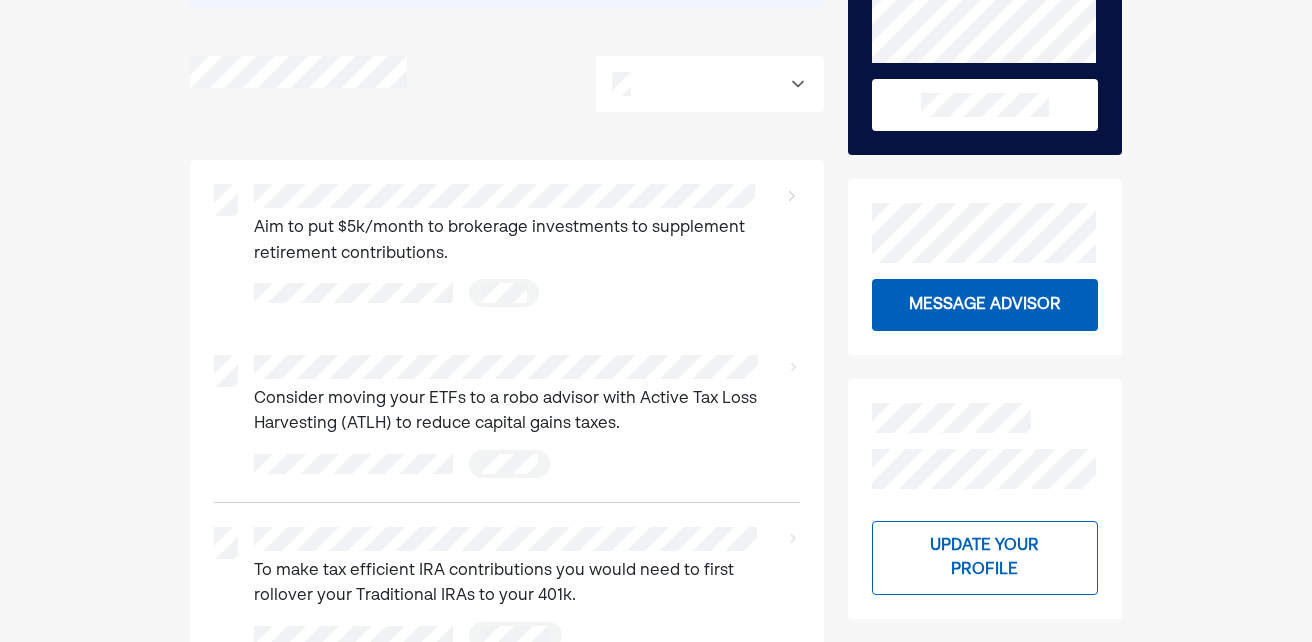 scroll, scrollTop: 0, scrollLeft: 0, axis: both 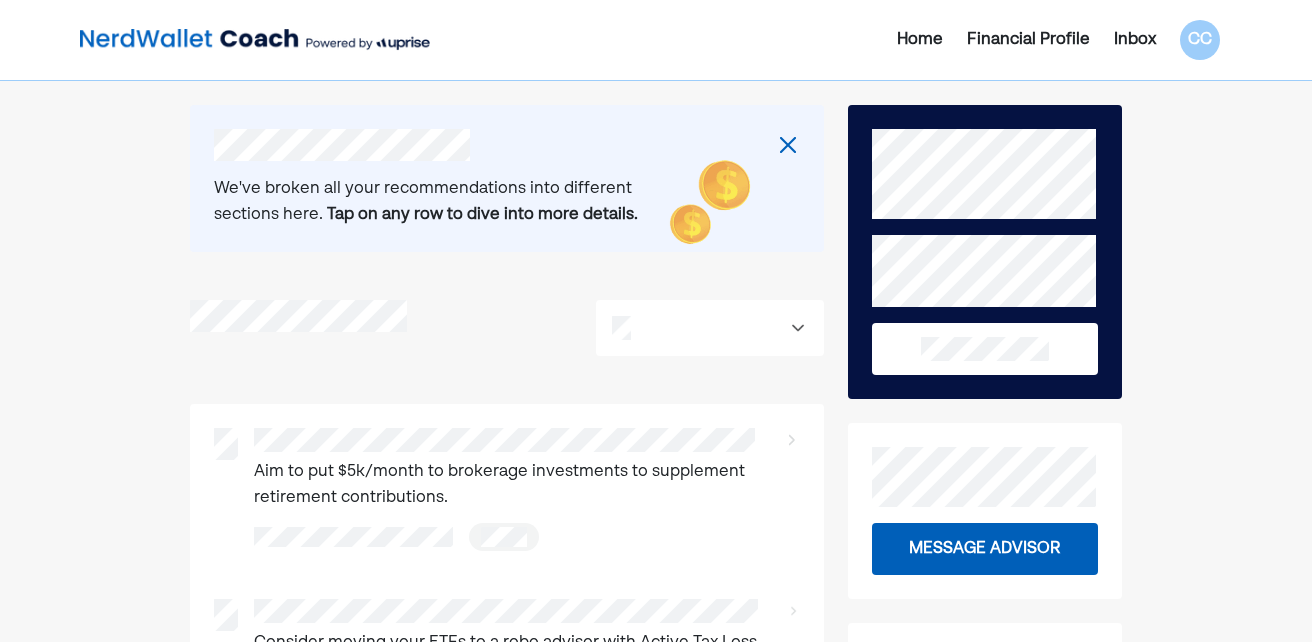 click on "Inbox" at bounding box center [1135, 40] 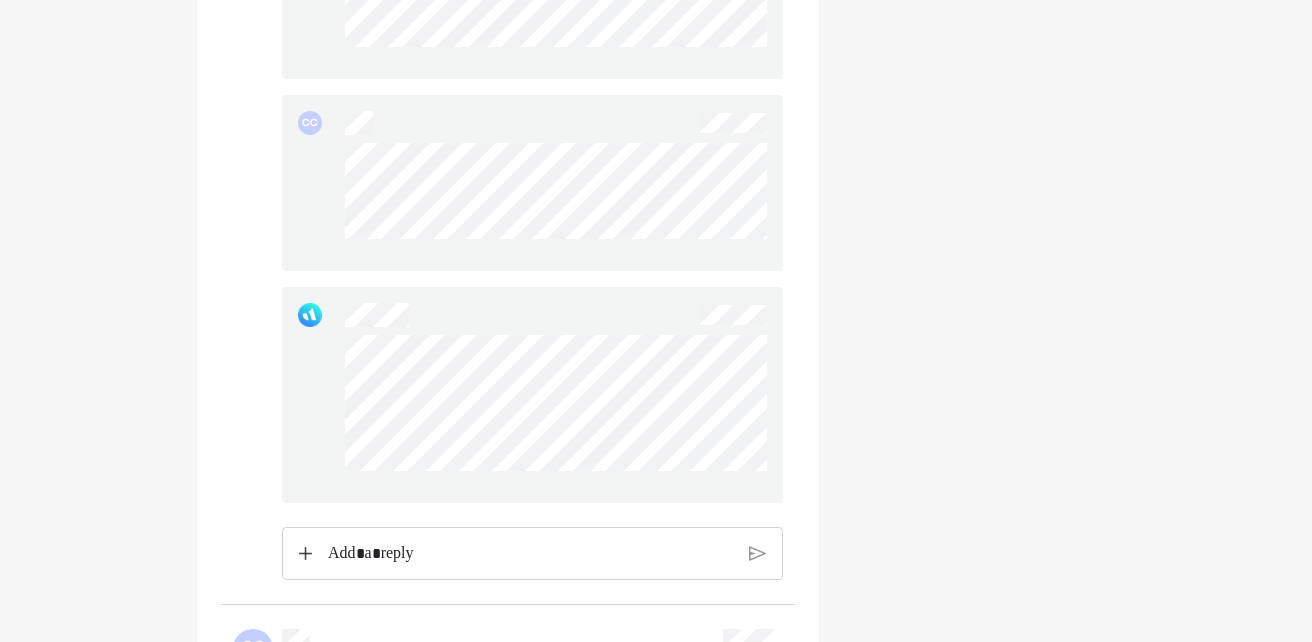 scroll, scrollTop: 3130, scrollLeft: 0, axis: vertical 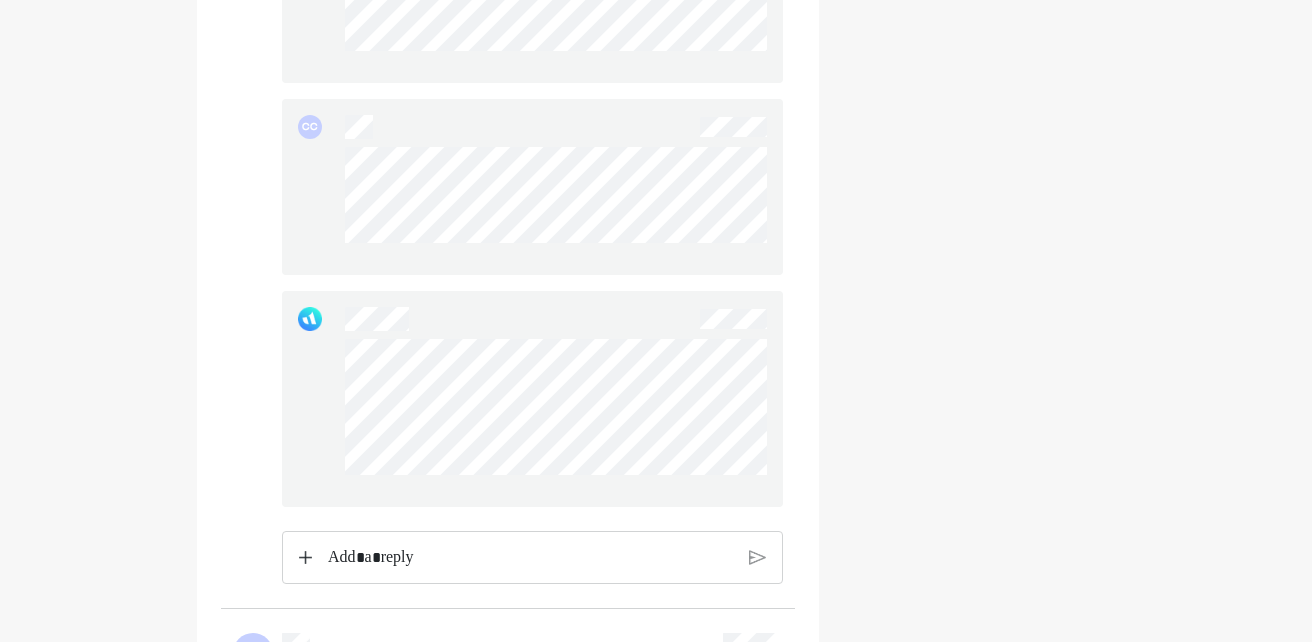 click at bounding box center [530, 558] 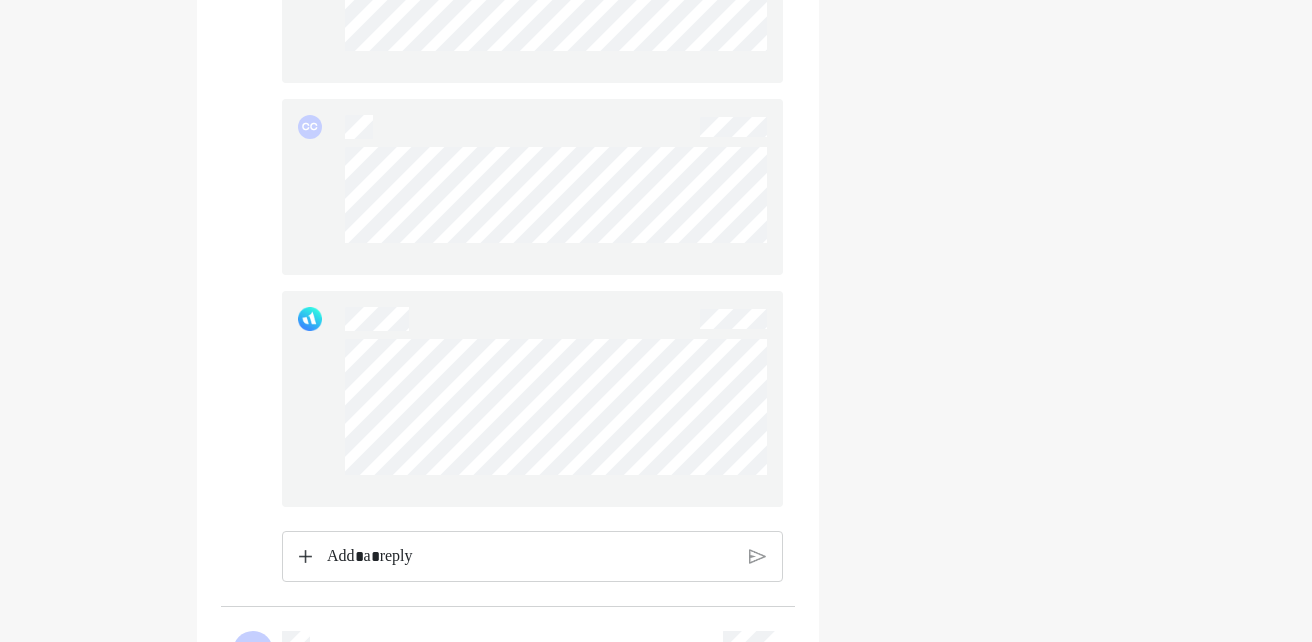 click at bounding box center [531, 557] 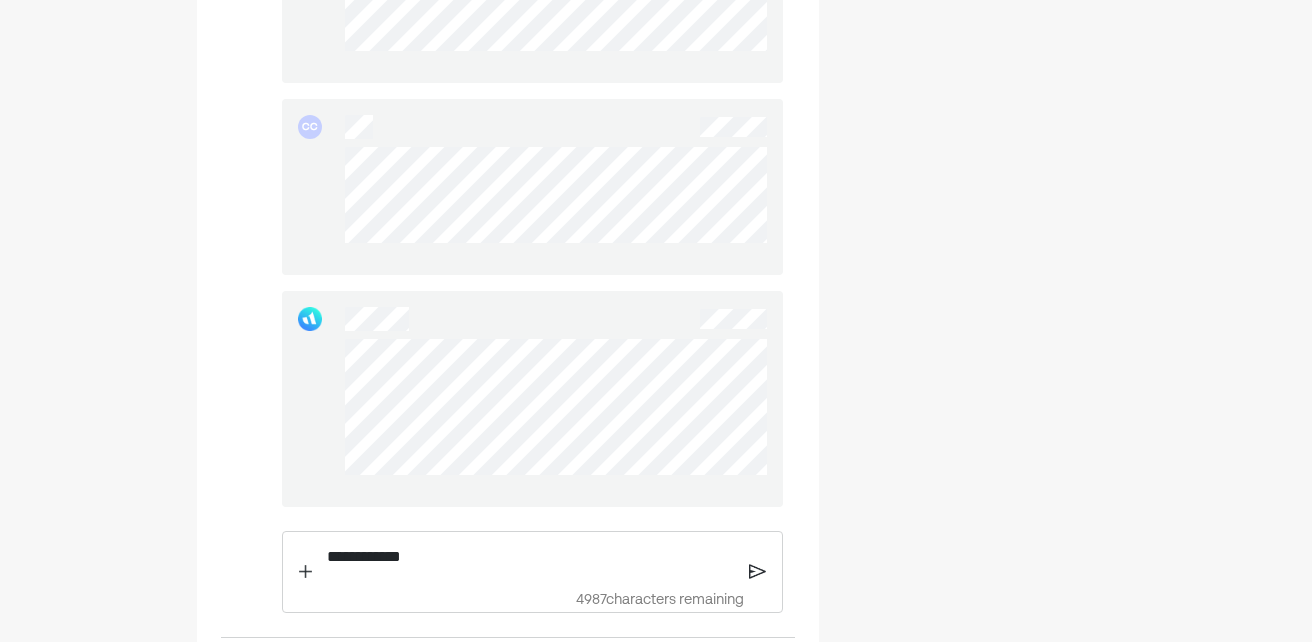 click on "**********" at bounding box center (531, 557) 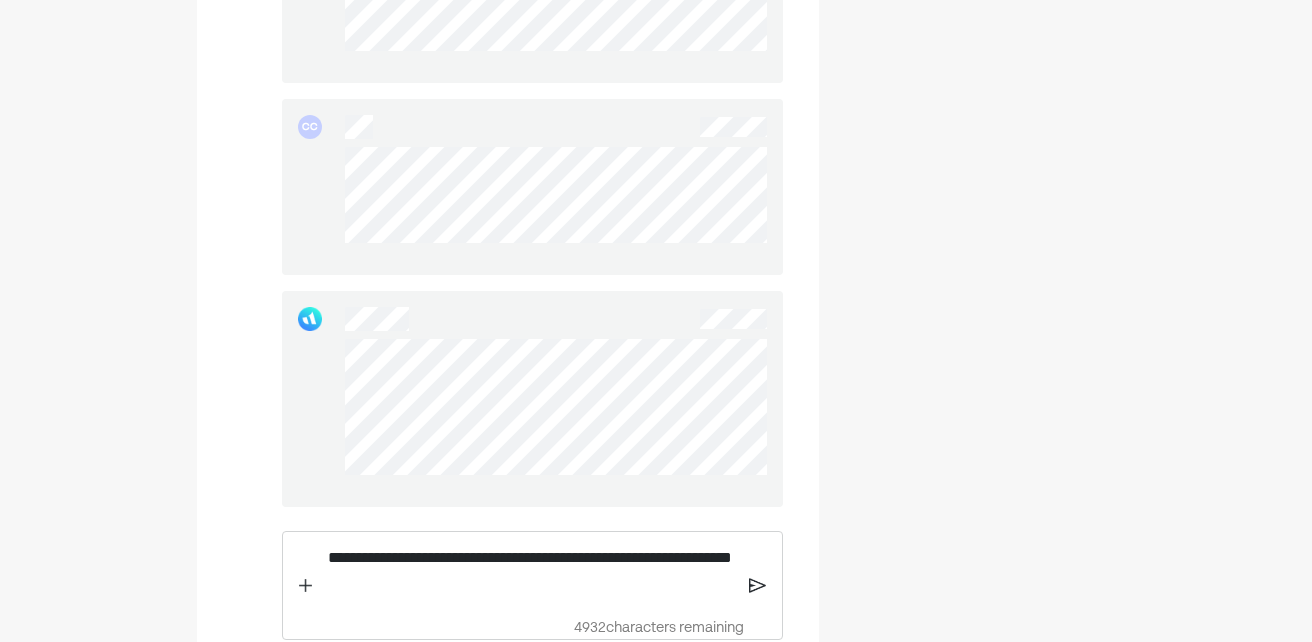 click at bounding box center (532, 399) 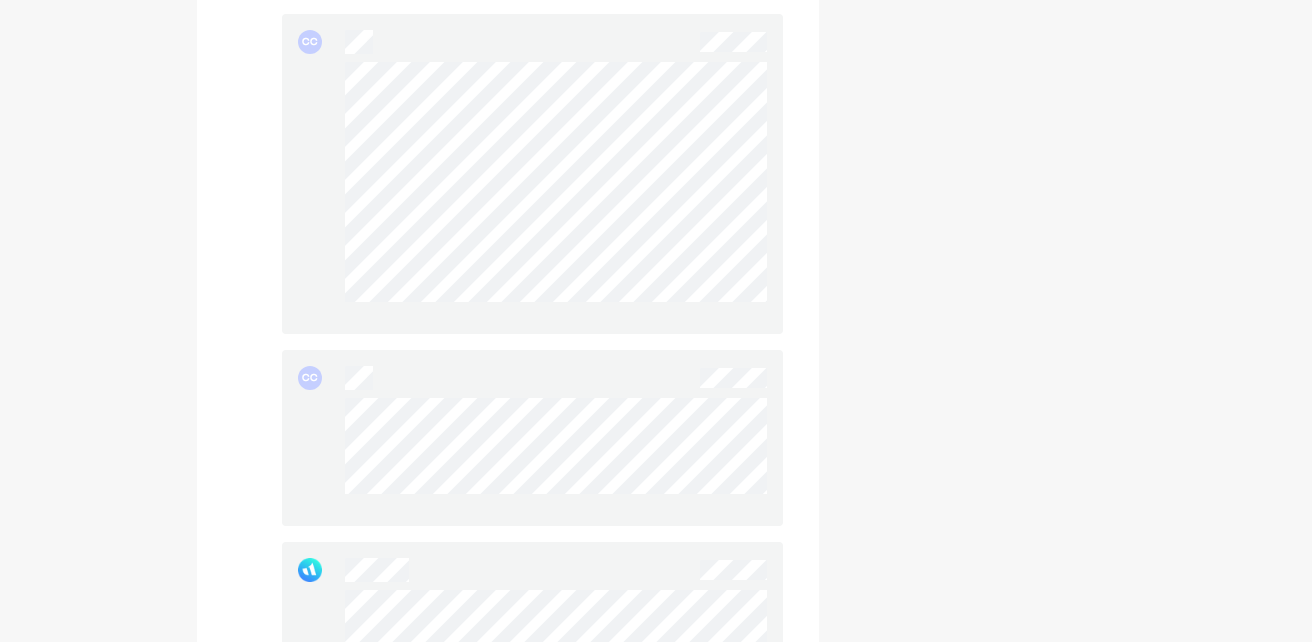 scroll, scrollTop: 2877, scrollLeft: 0, axis: vertical 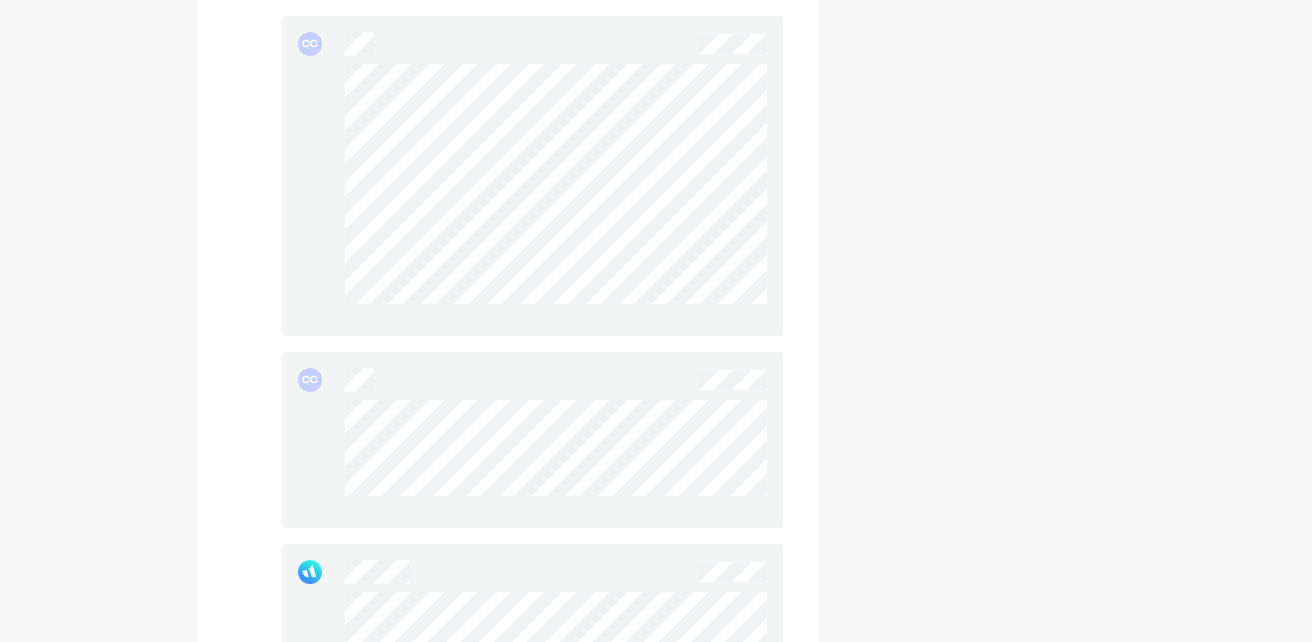click on "Update your profile Reconnect 2 institutions" at bounding box center [979, 3763] 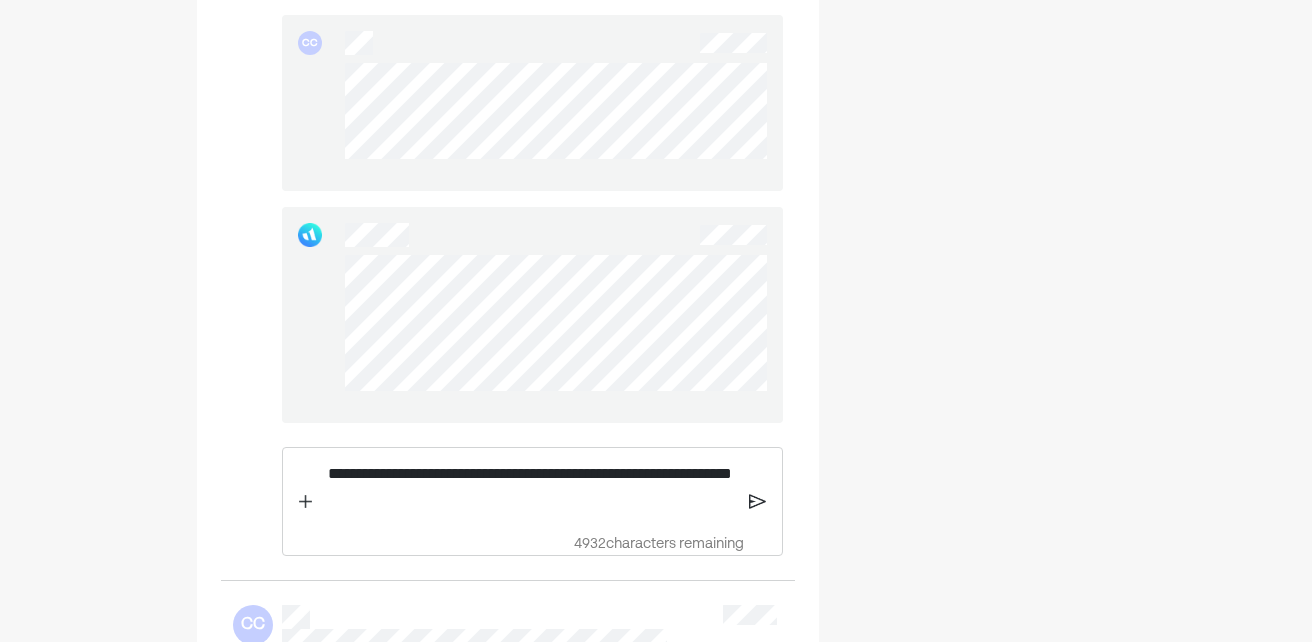 scroll, scrollTop: 3228, scrollLeft: 0, axis: vertical 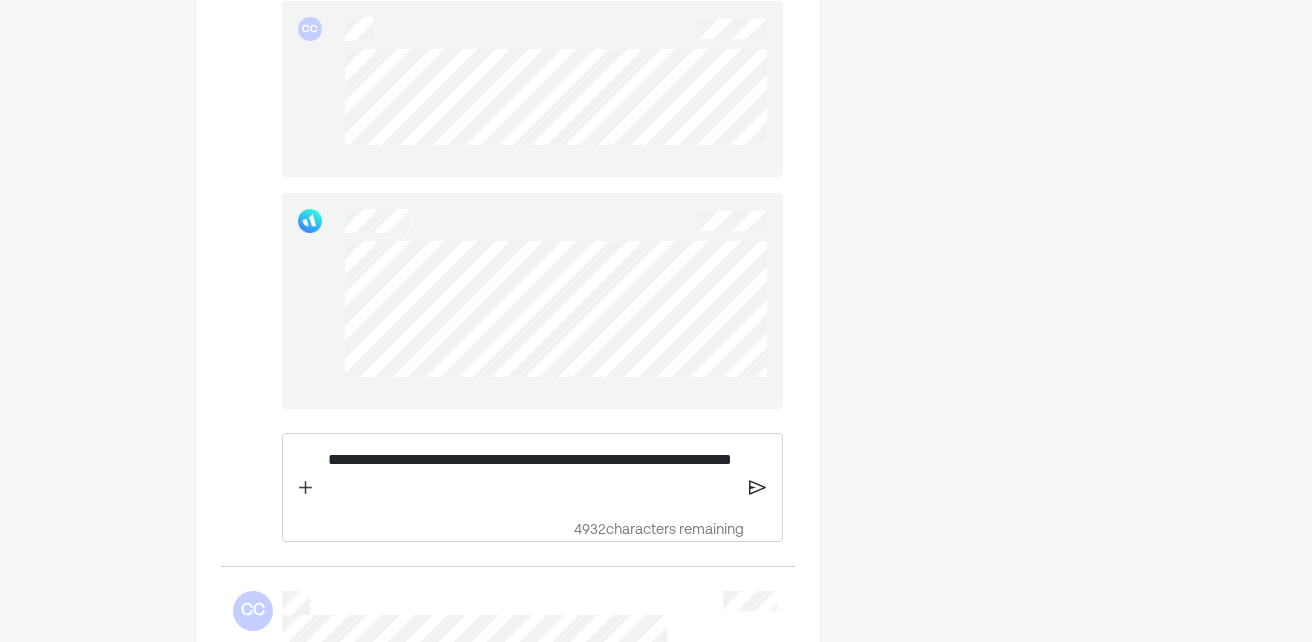 click on "**********" at bounding box center (531, 472) 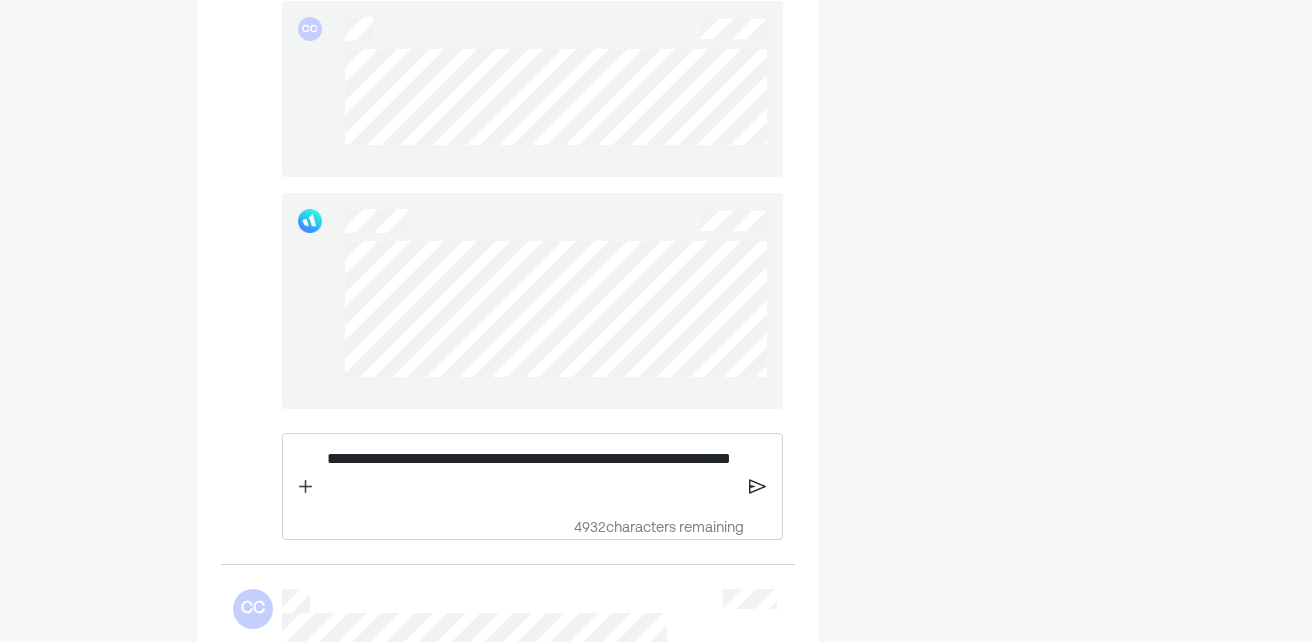 click on "**********" at bounding box center [531, 471] 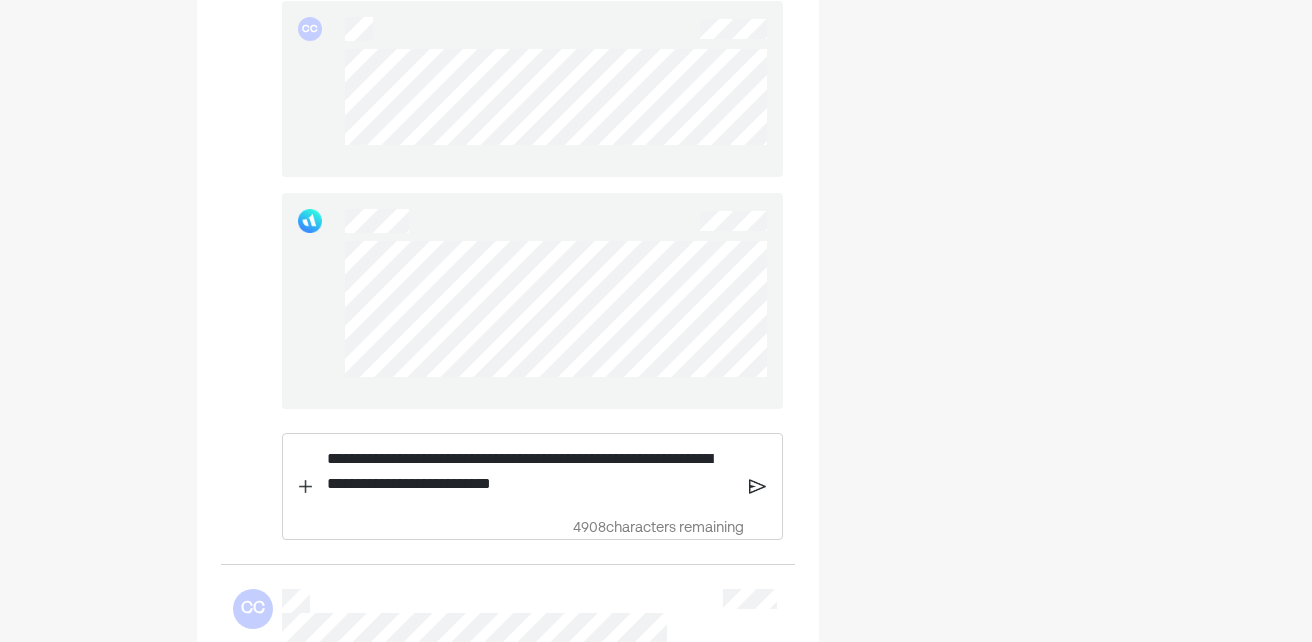 click on "**********" at bounding box center (531, 471) 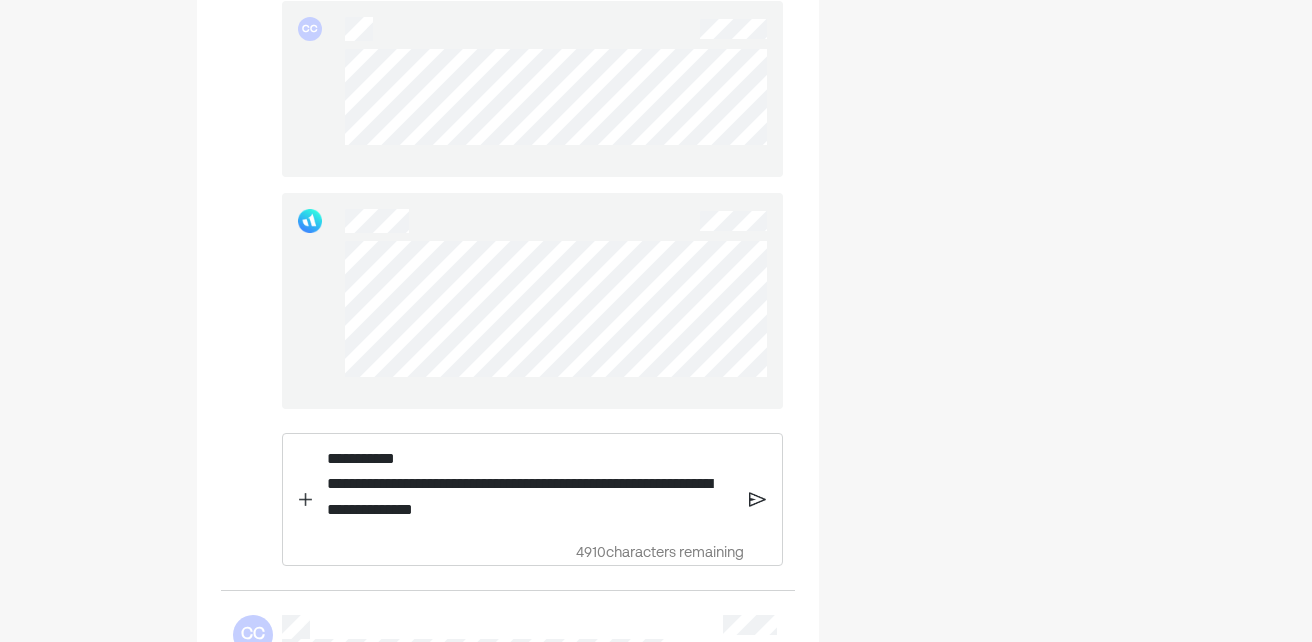 click on "**********" at bounding box center (531, 484) 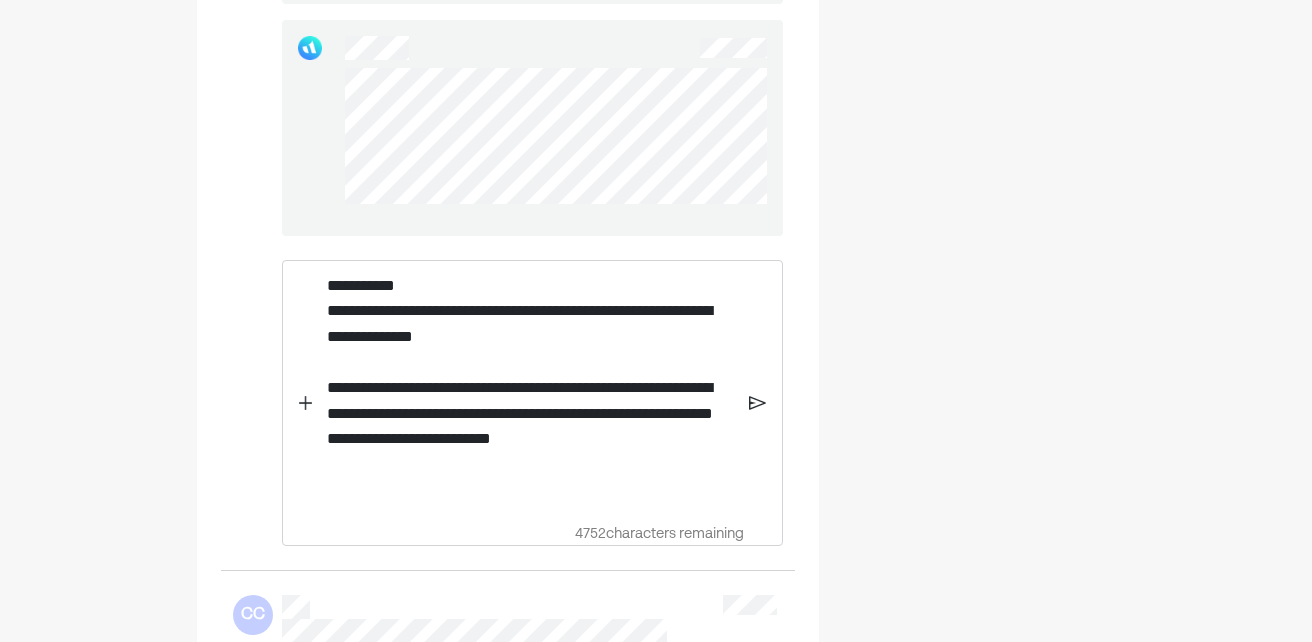 scroll, scrollTop: 3405, scrollLeft: 0, axis: vertical 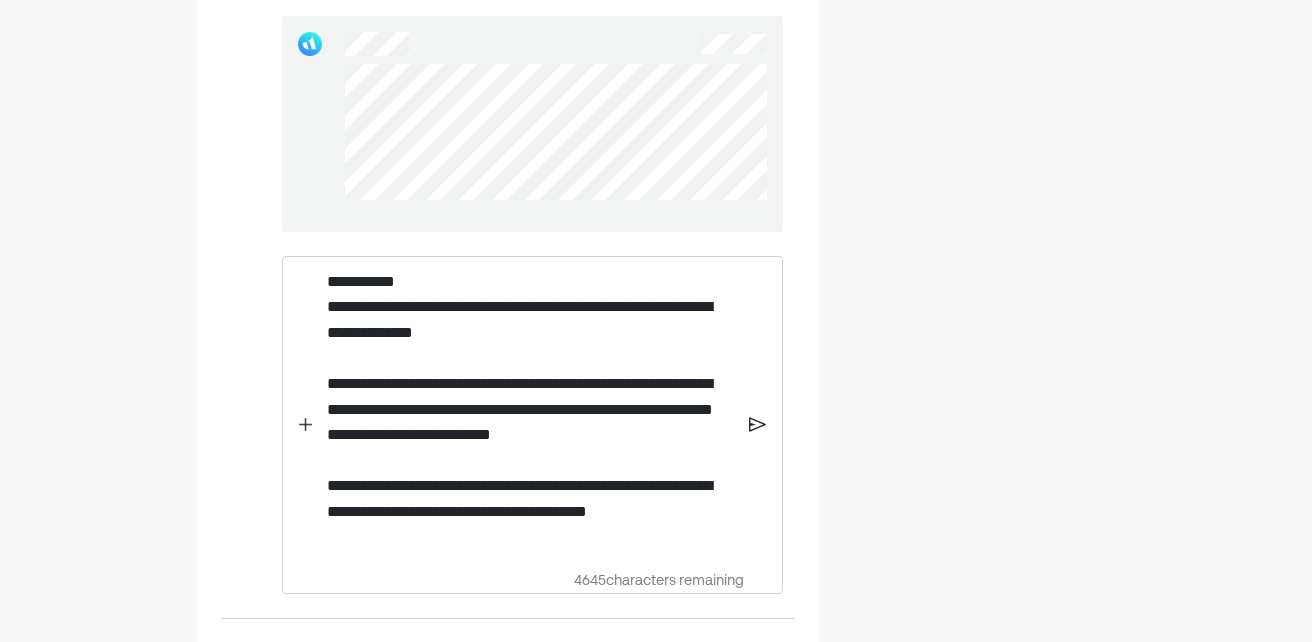 click on "**********" at bounding box center [531, 410] 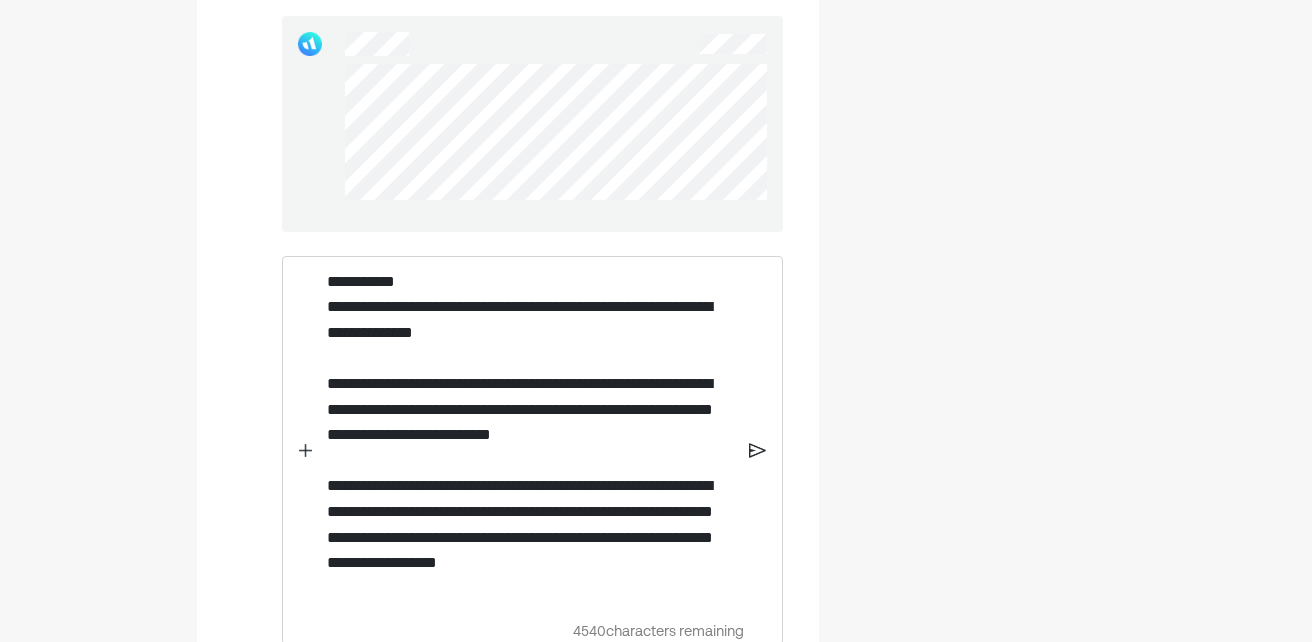 click on "**********" at bounding box center [531, 435] 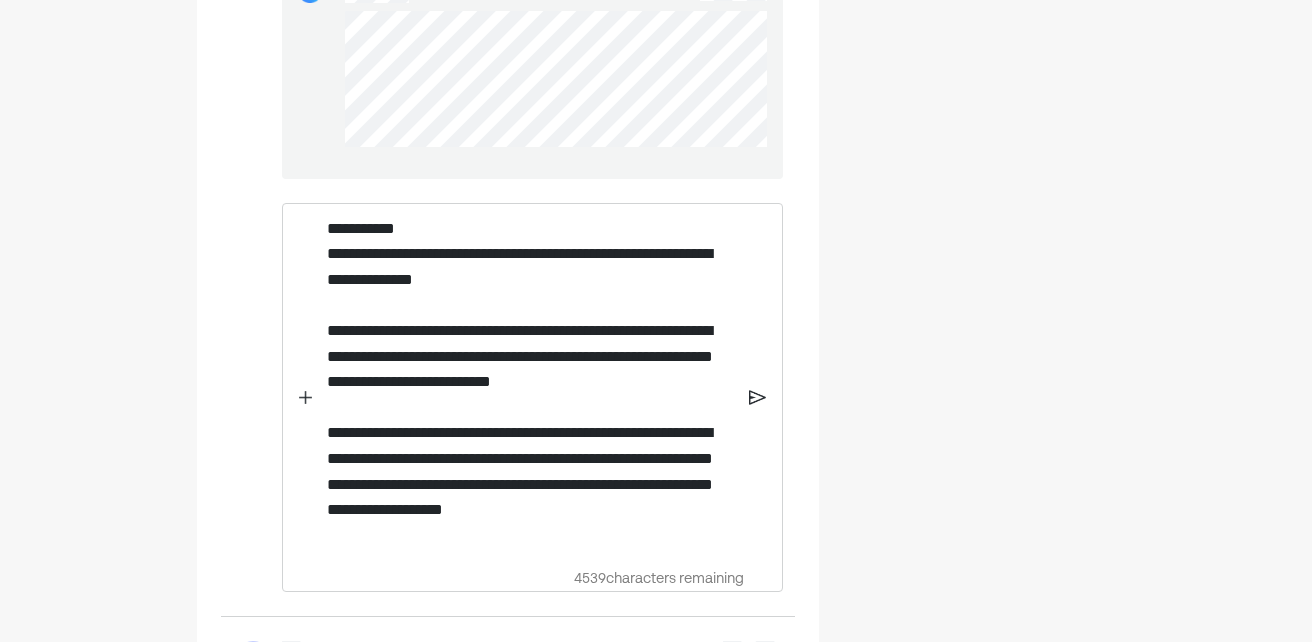 scroll, scrollTop: 3460, scrollLeft: 0, axis: vertical 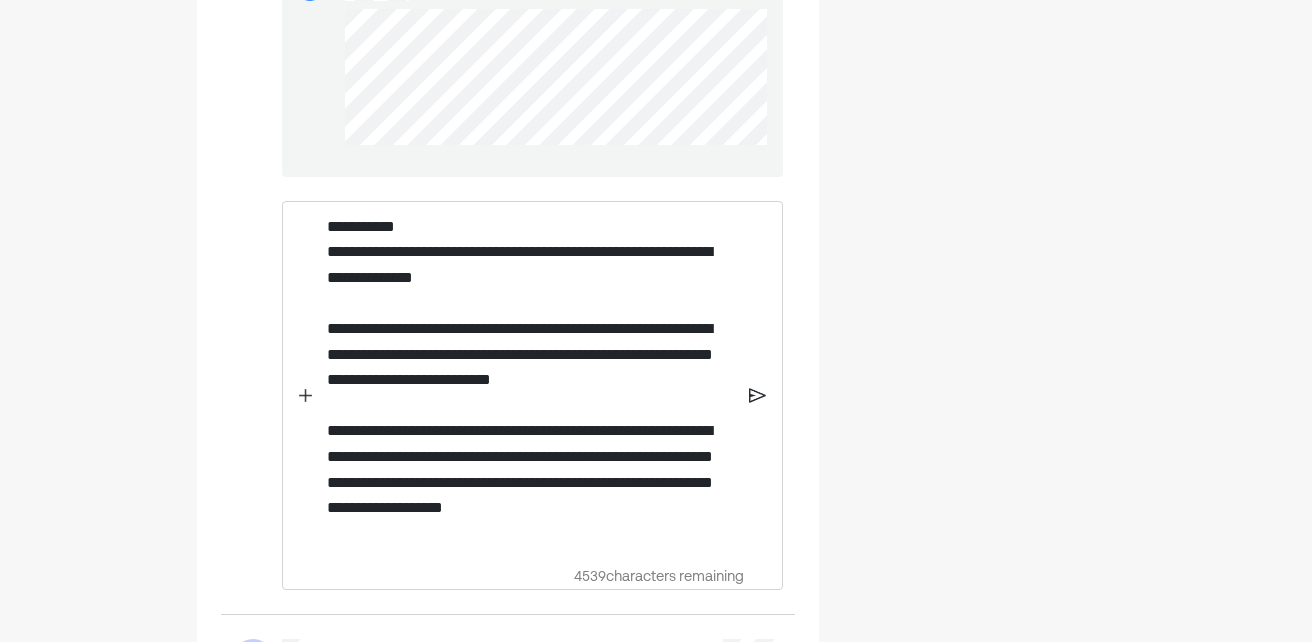 click on "**********" at bounding box center [531, 380] 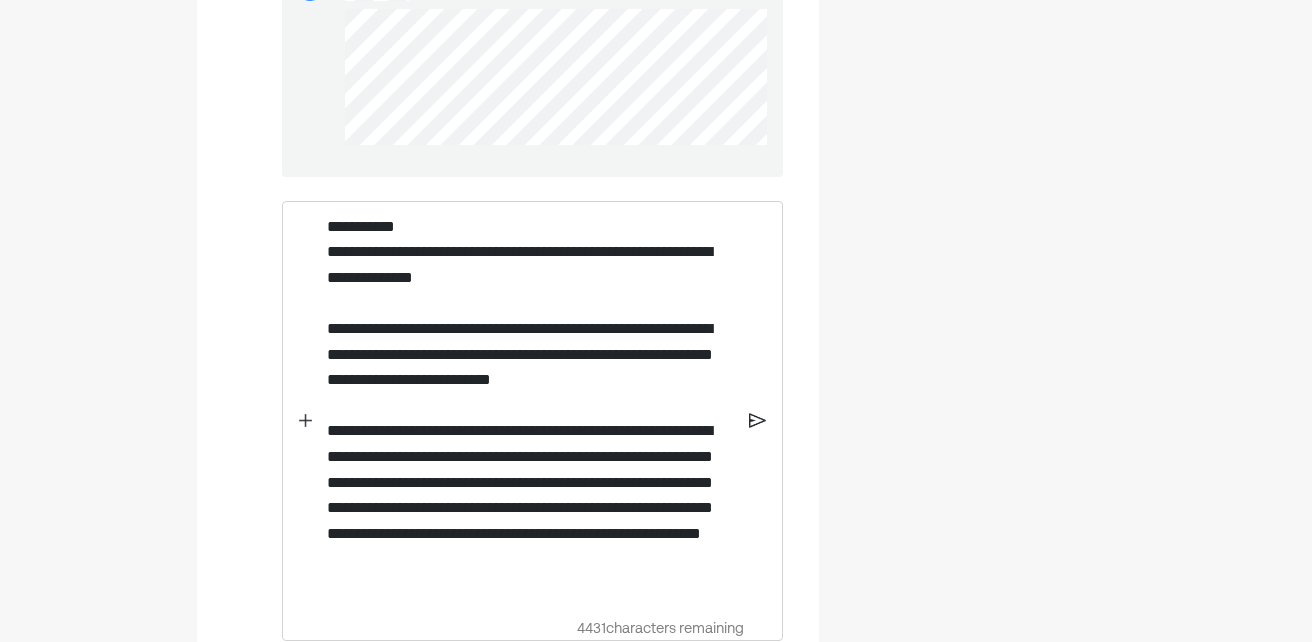 click on "**********" at bounding box center (531, 406) 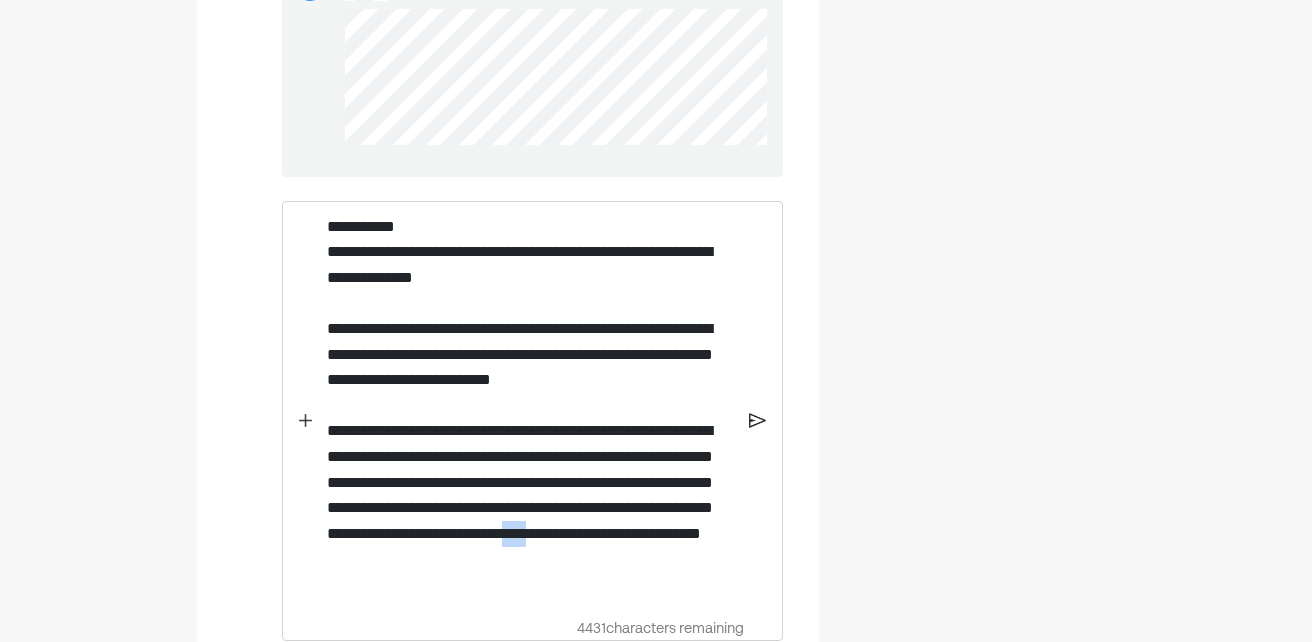 click on "**********" at bounding box center [531, 406] 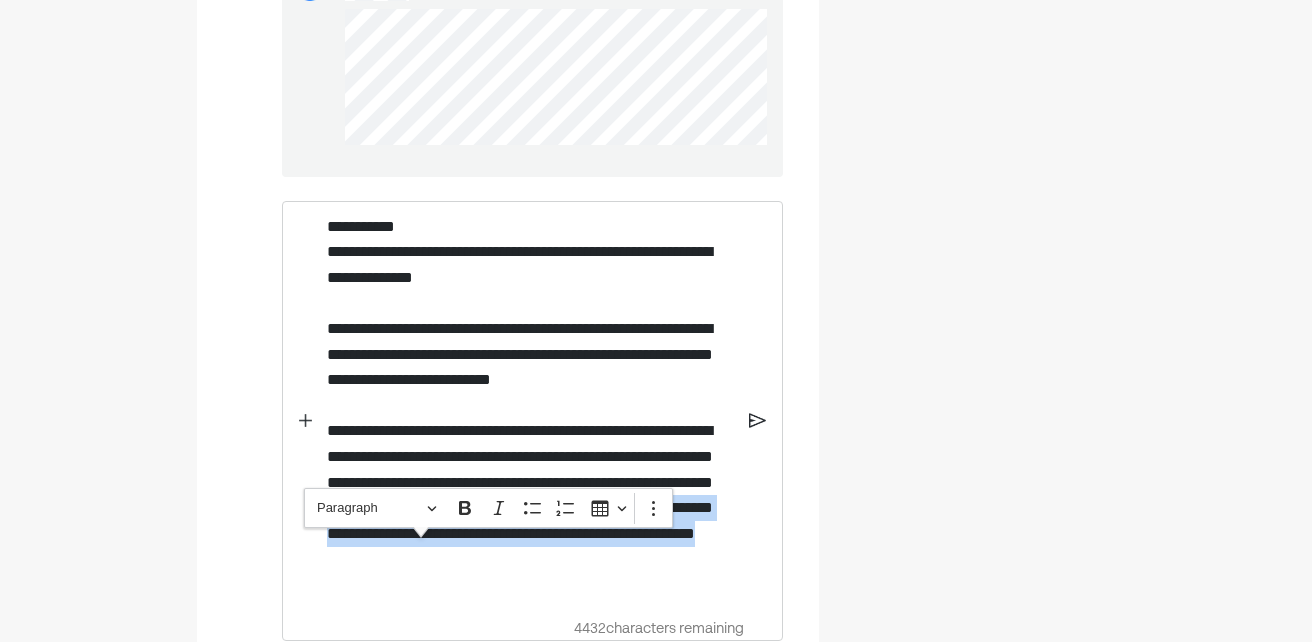 drag, startPoint x: 565, startPoint y: 607, endPoint x: 422, endPoint y: 550, distance: 153.94154 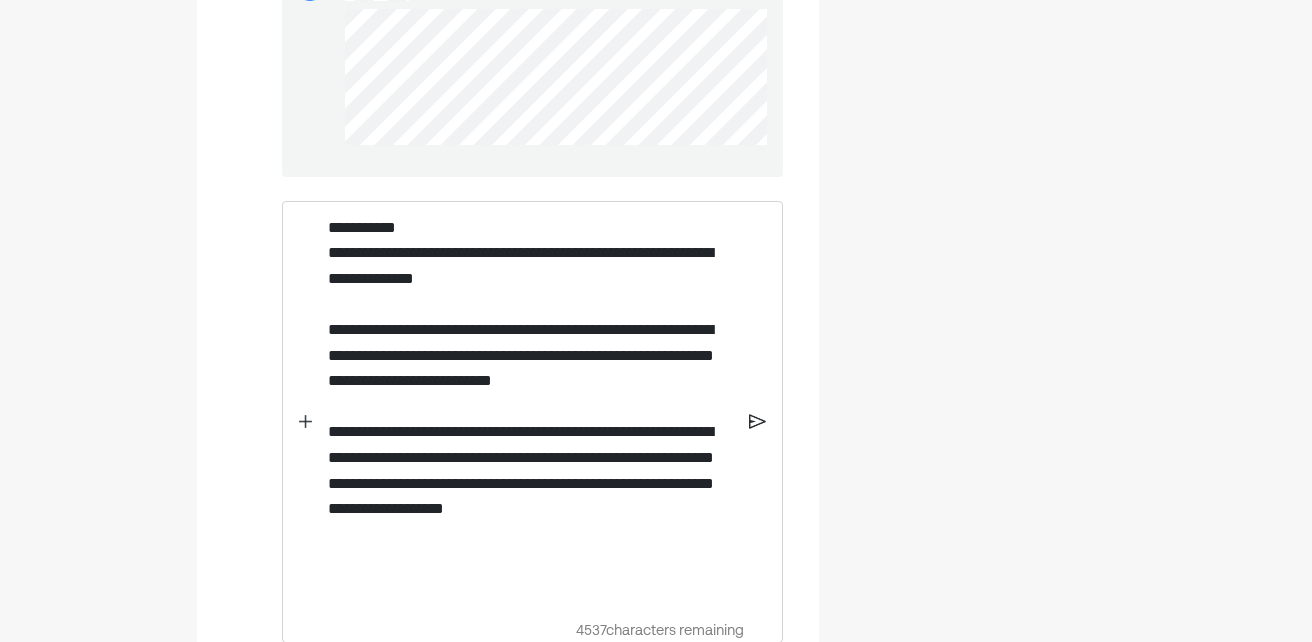click at bounding box center [532, 69] 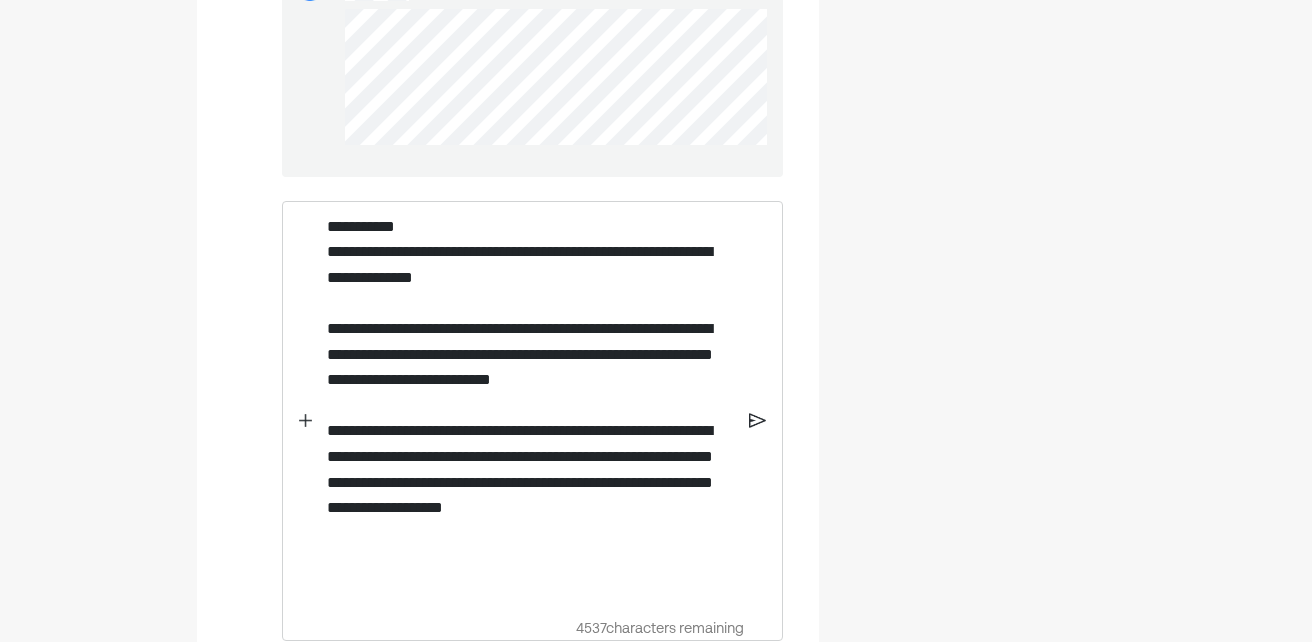 click on "**********" at bounding box center (531, 406) 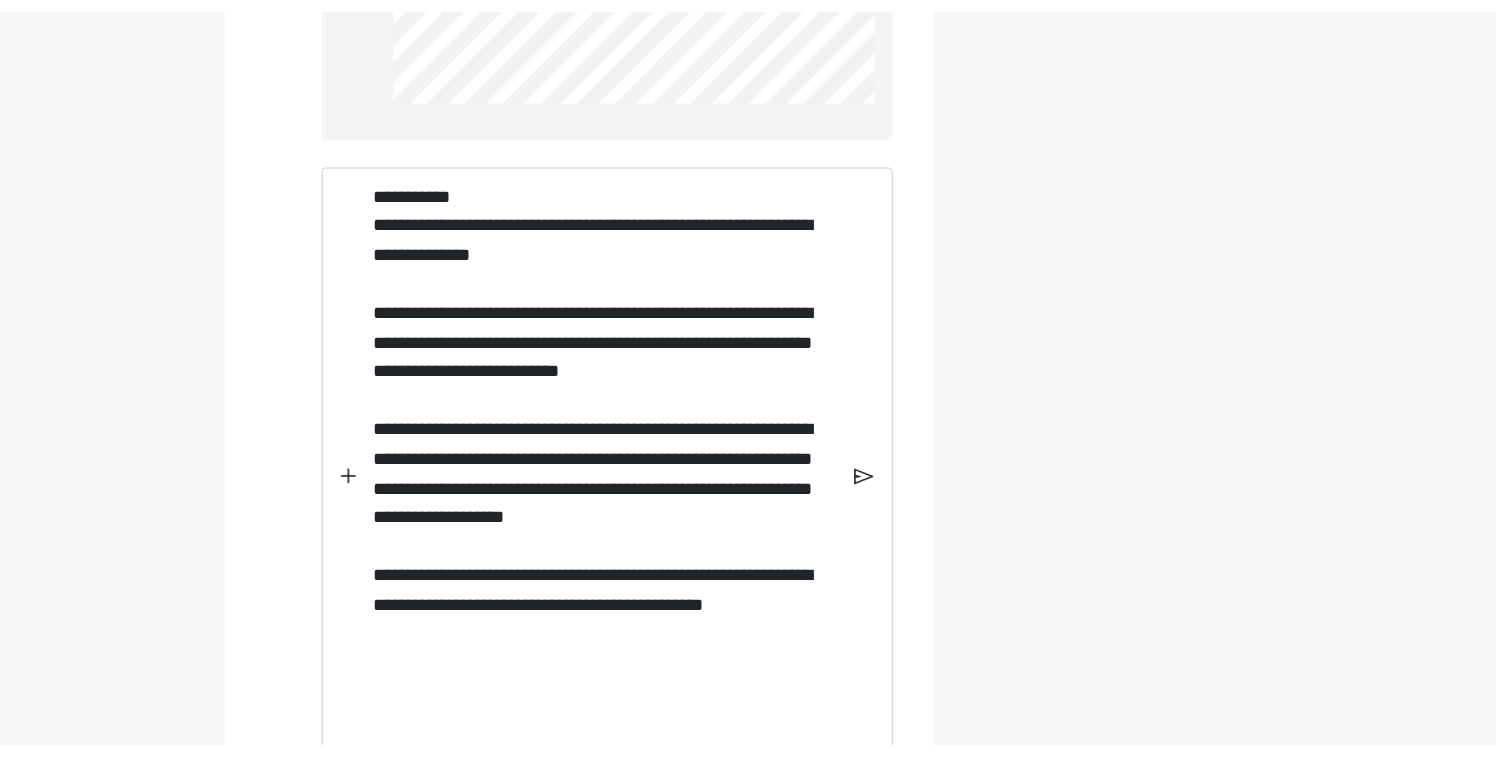 scroll, scrollTop: 3551, scrollLeft: 0, axis: vertical 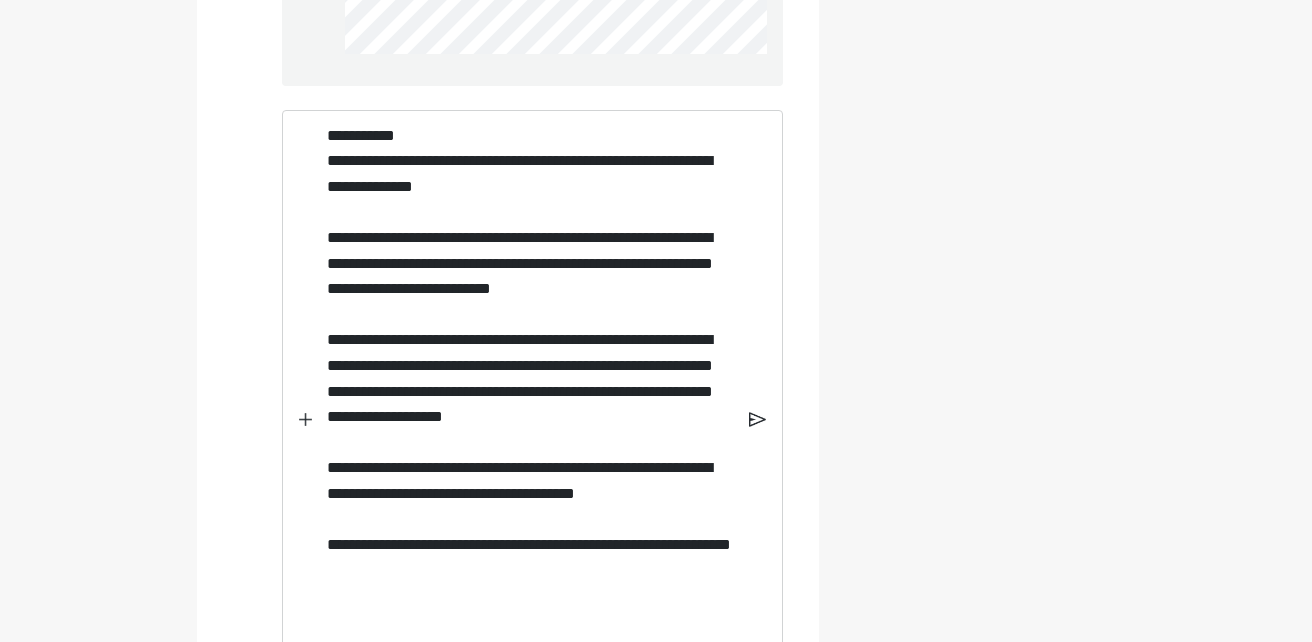 click on "**********" at bounding box center [531, 404] 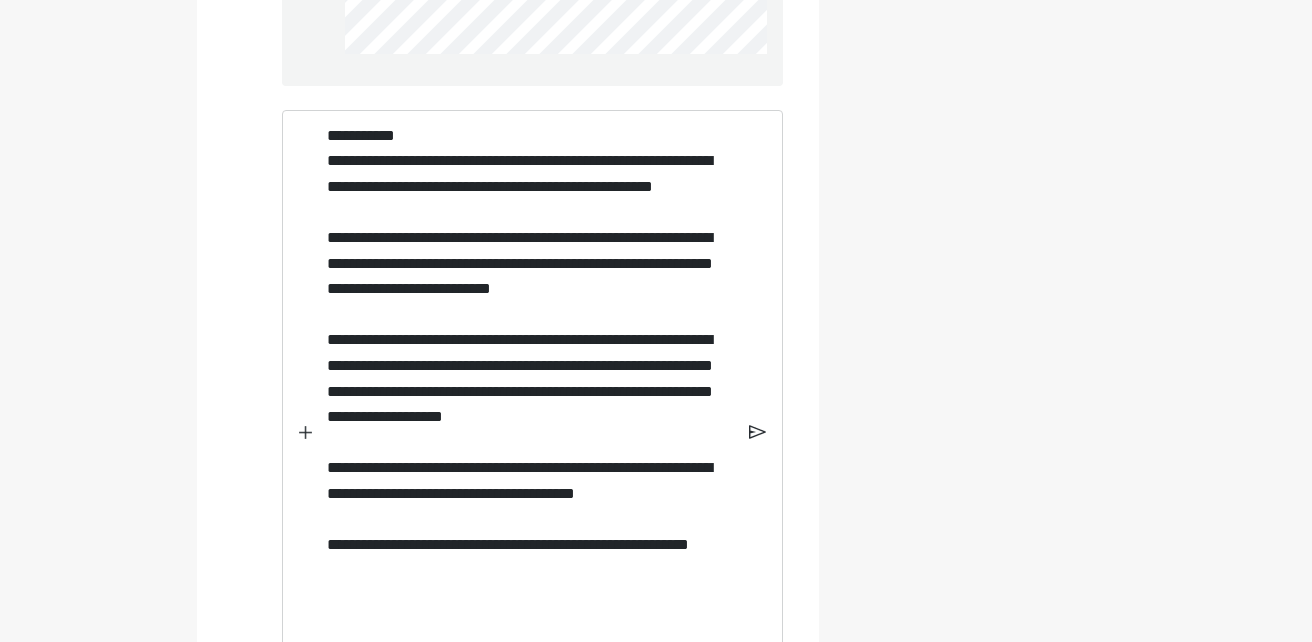 click at bounding box center [757, 432] 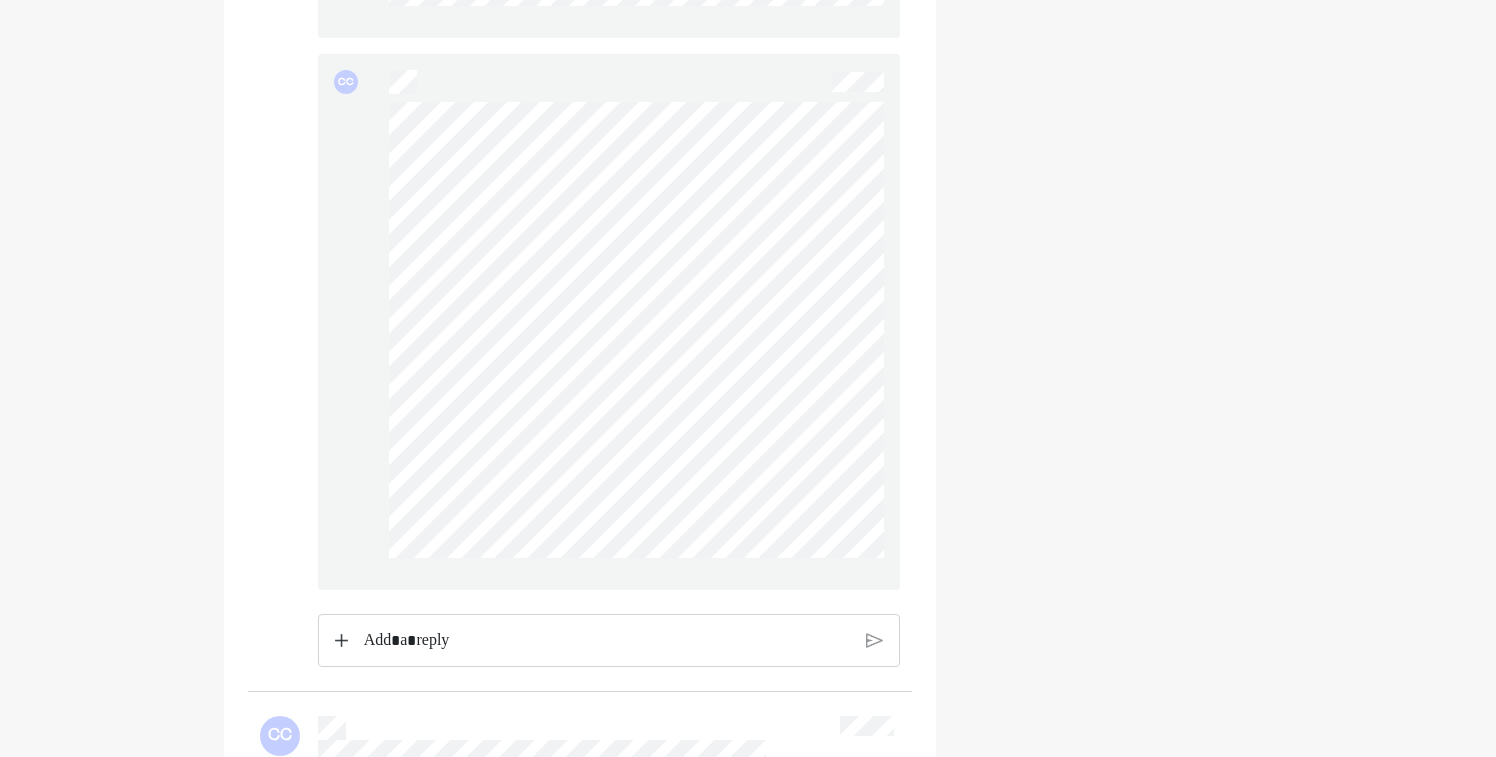 click on "Update your profile Reconnect 2 institutions" at bounding box center (1115, 3157) 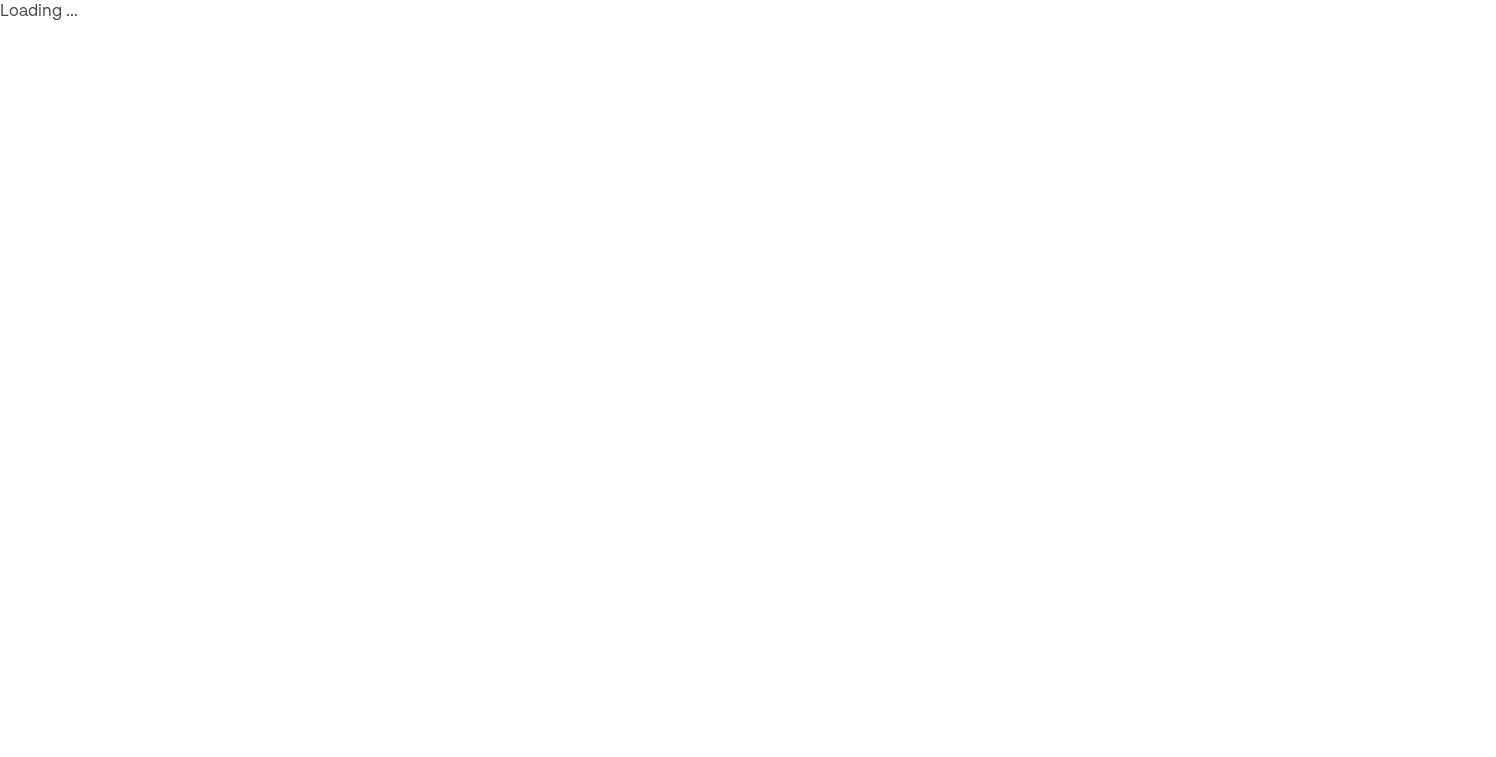 scroll, scrollTop: 0, scrollLeft: 0, axis: both 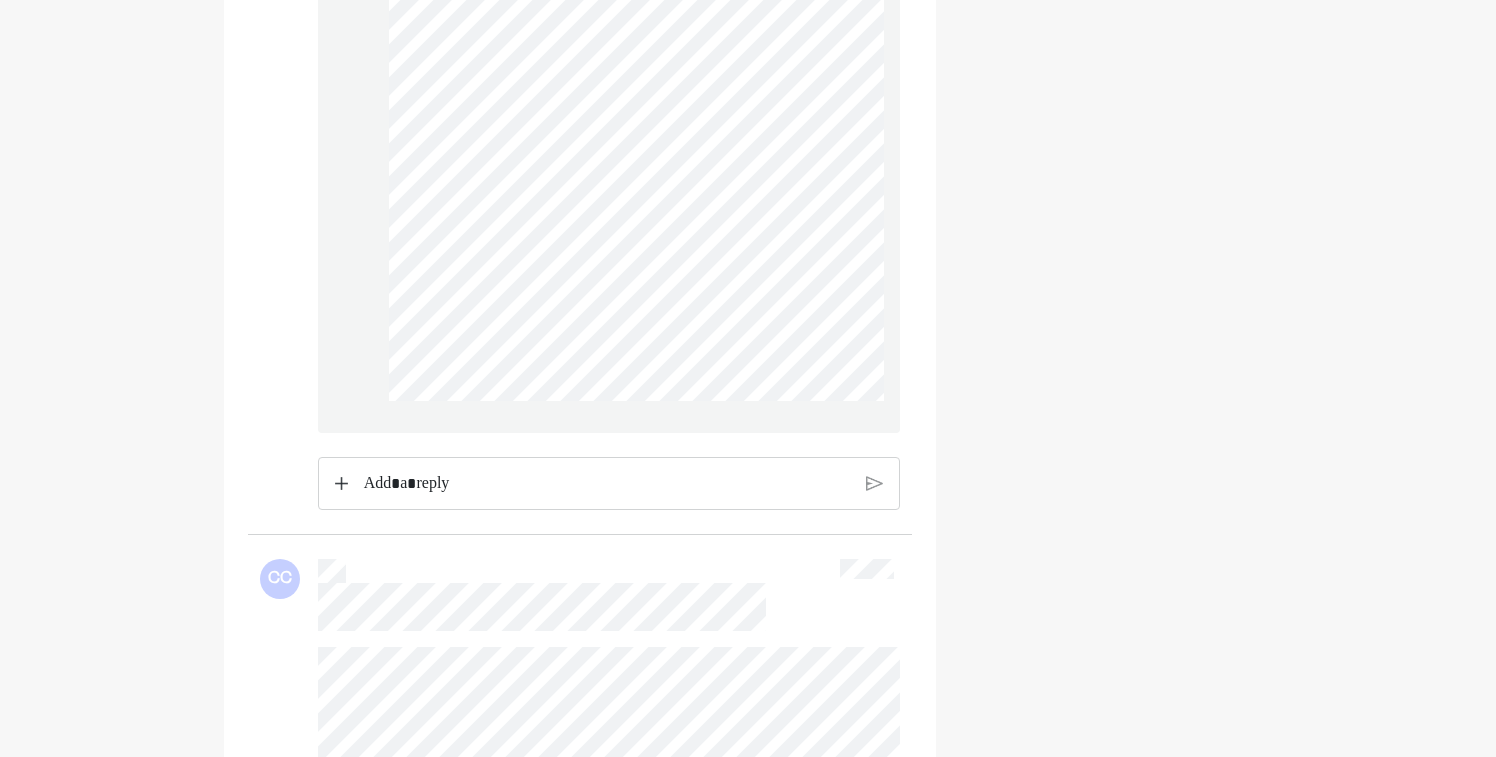 click at bounding box center [607, 484] 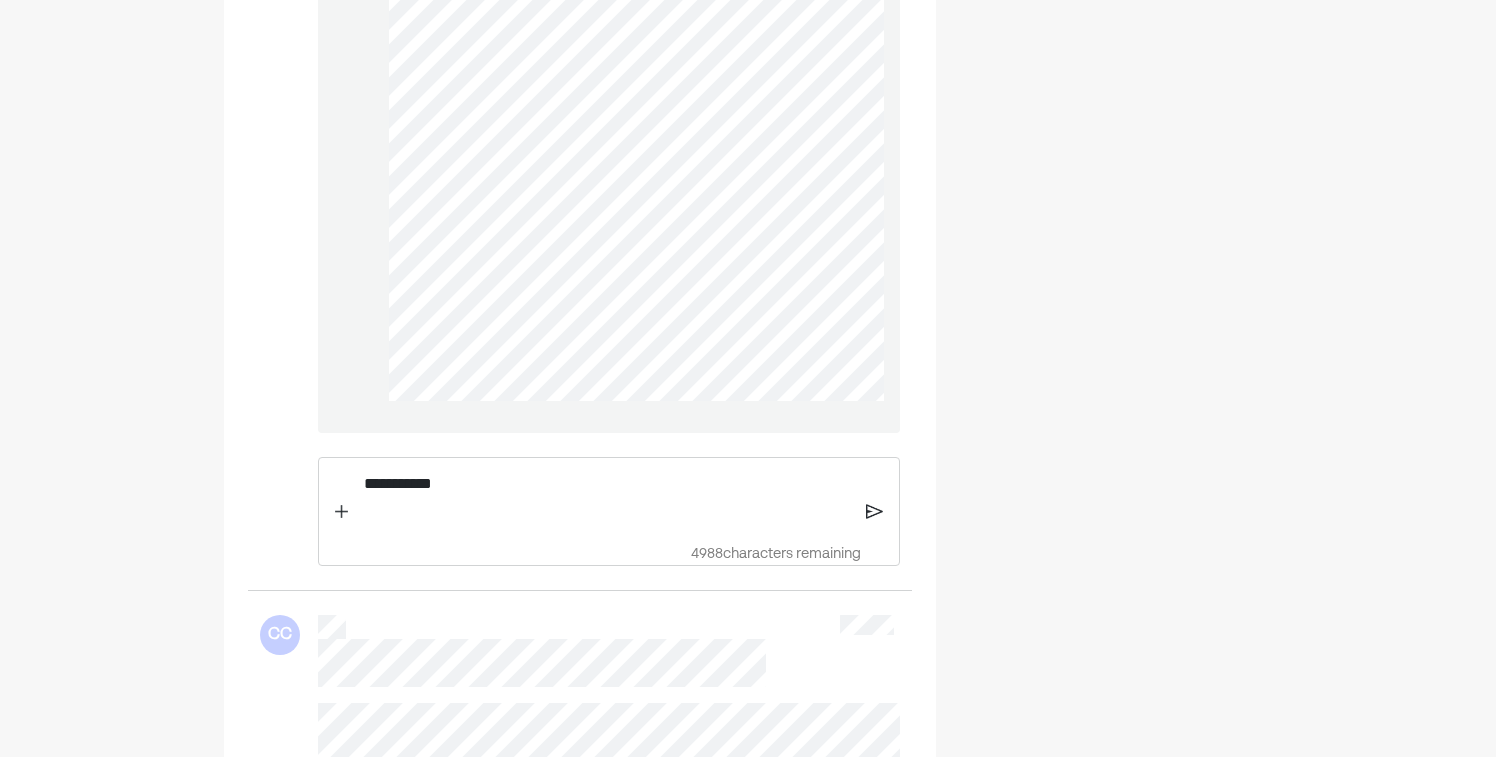 click at bounding box center [341, 511] 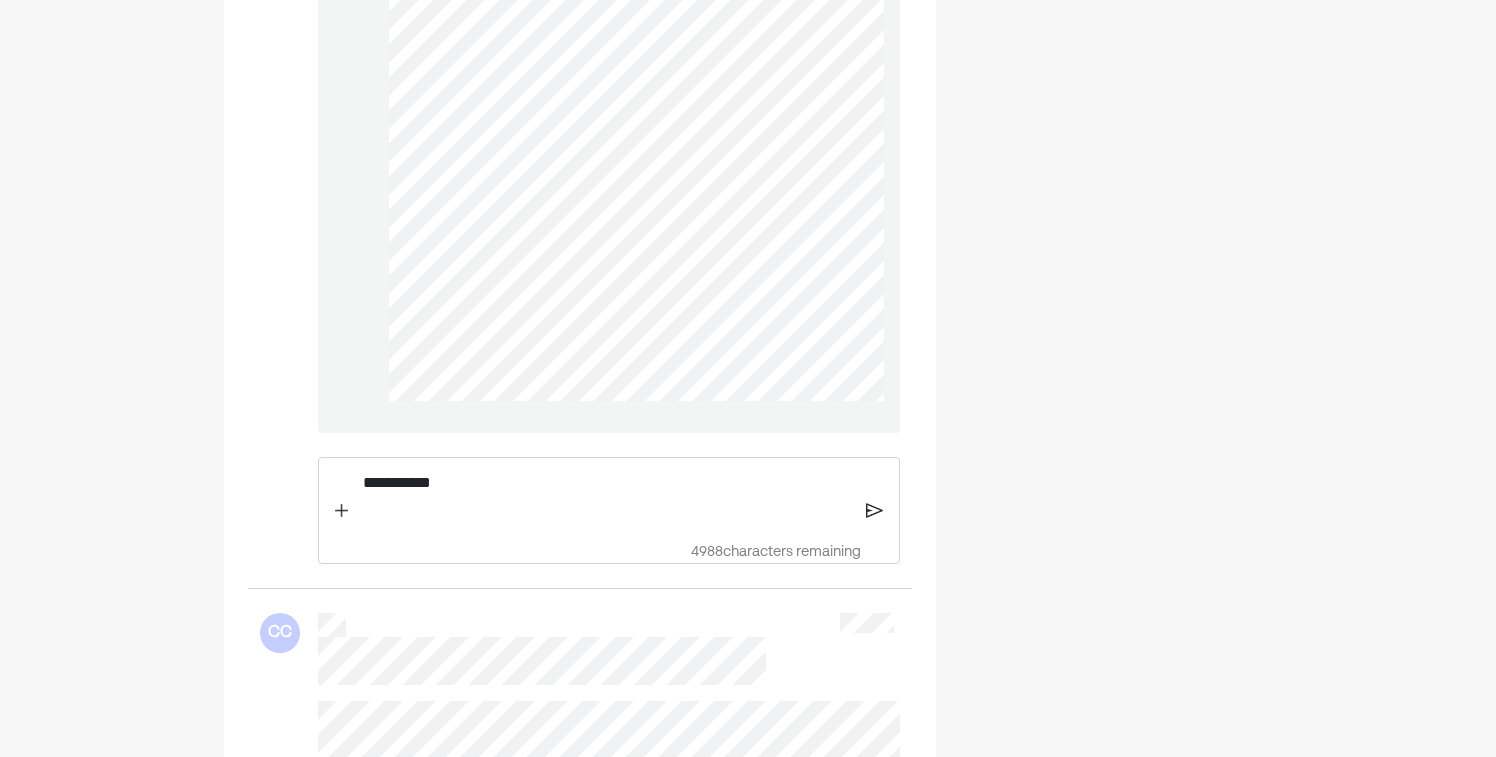 click on "**********" at bounding box center (607, 495) 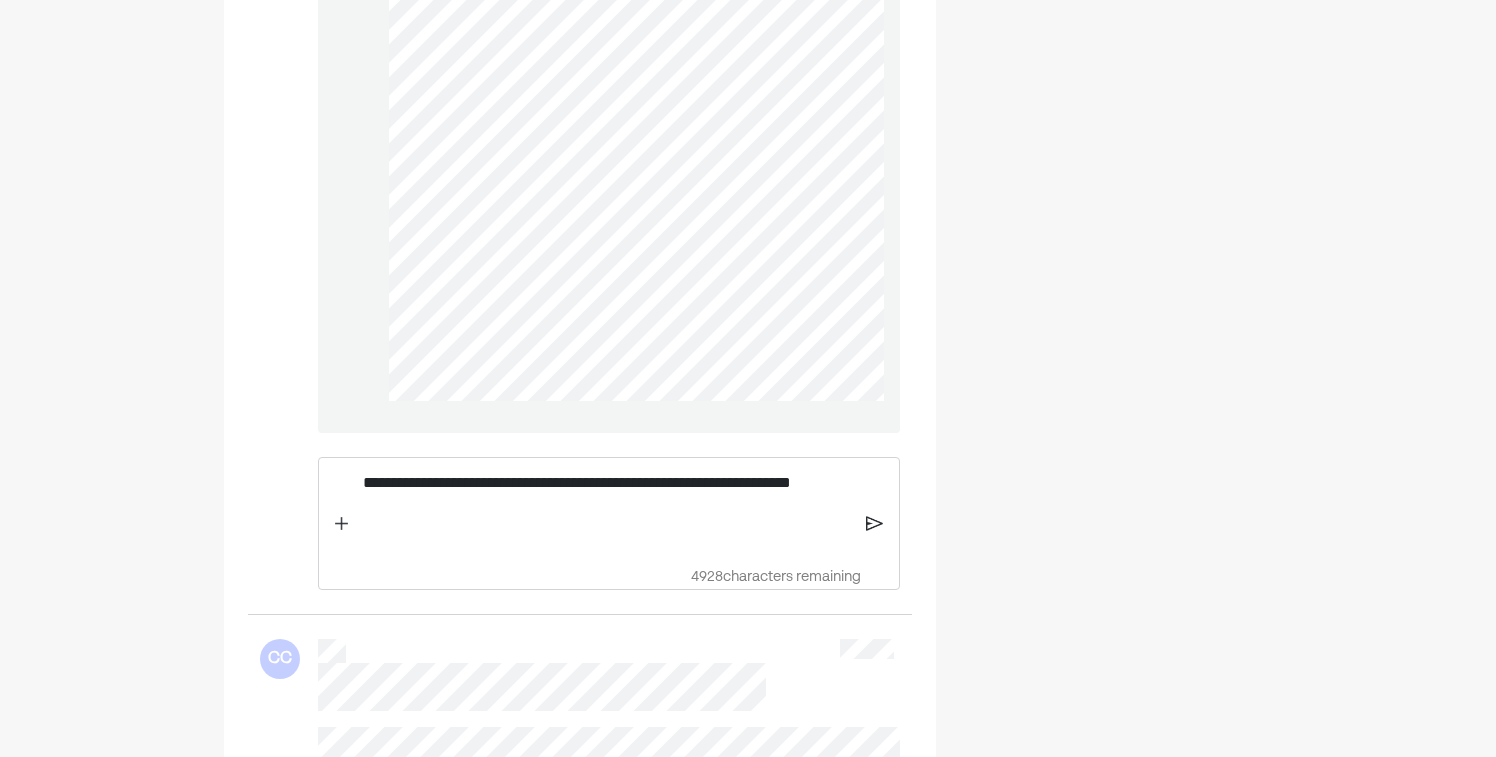 click on "**********" at bounding box center [609, 523] 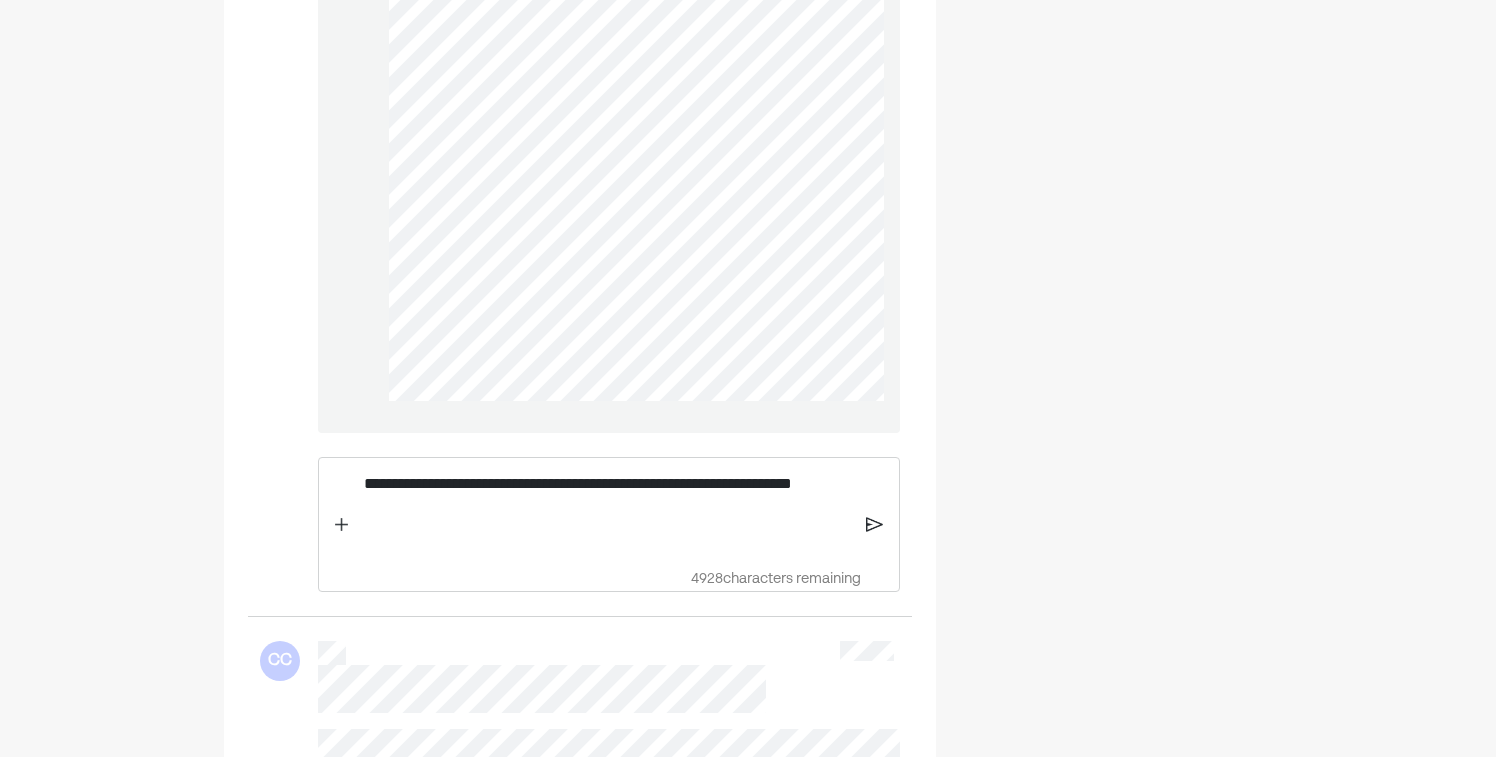 click at bounding box center [341, 524] 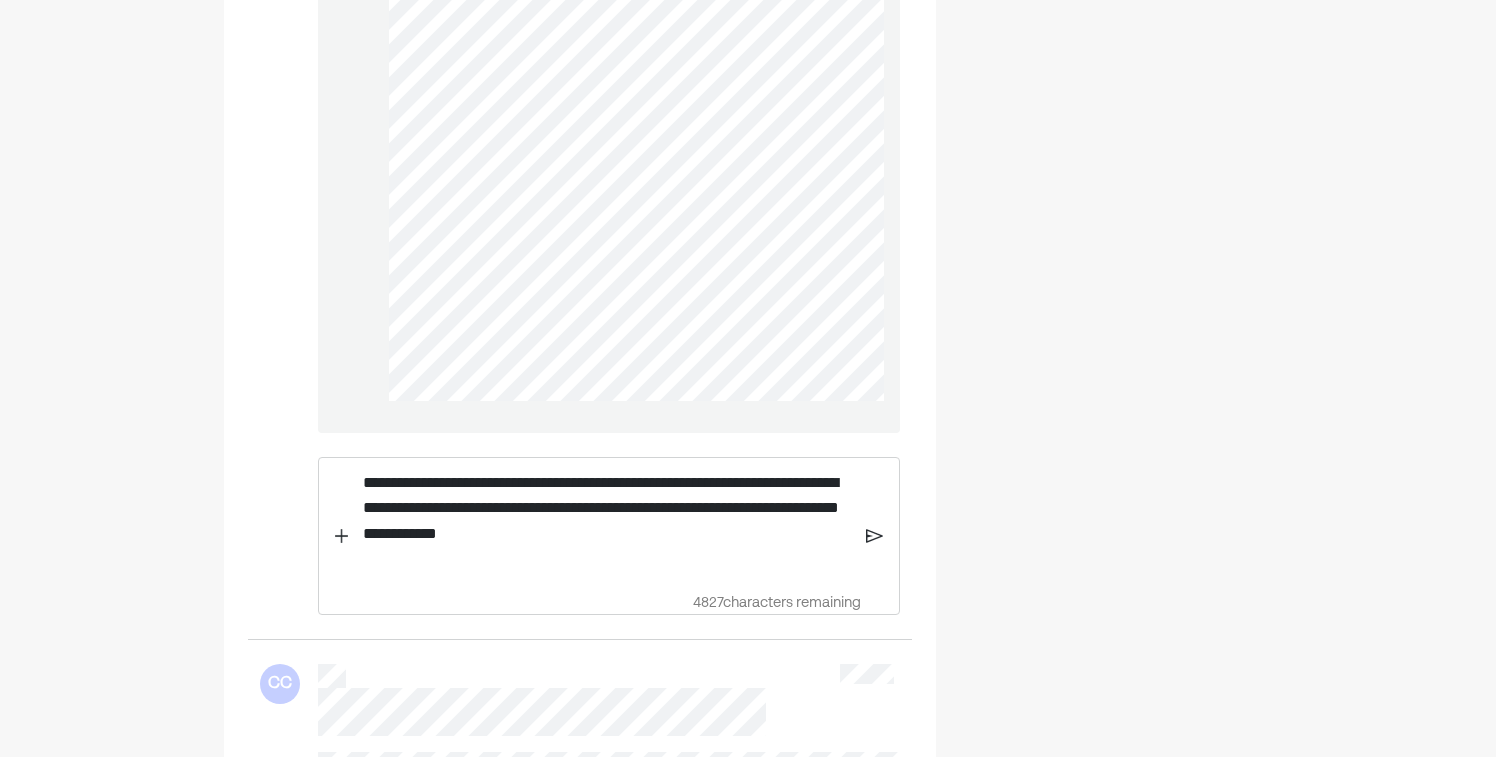 click at bounding box center [874, 536] 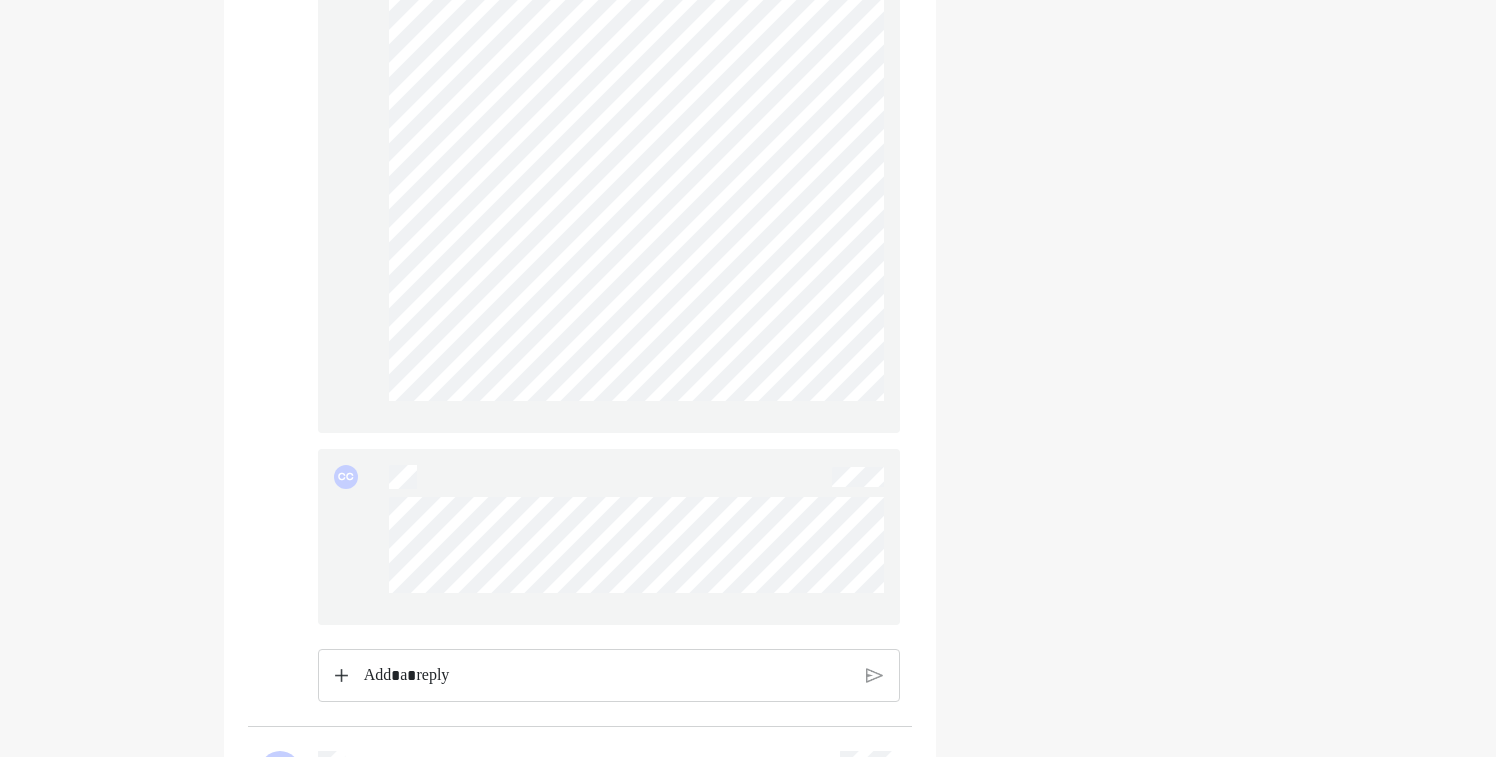 scroll, scrollTop: 3802, scrollLeft: 0, axis: vertical 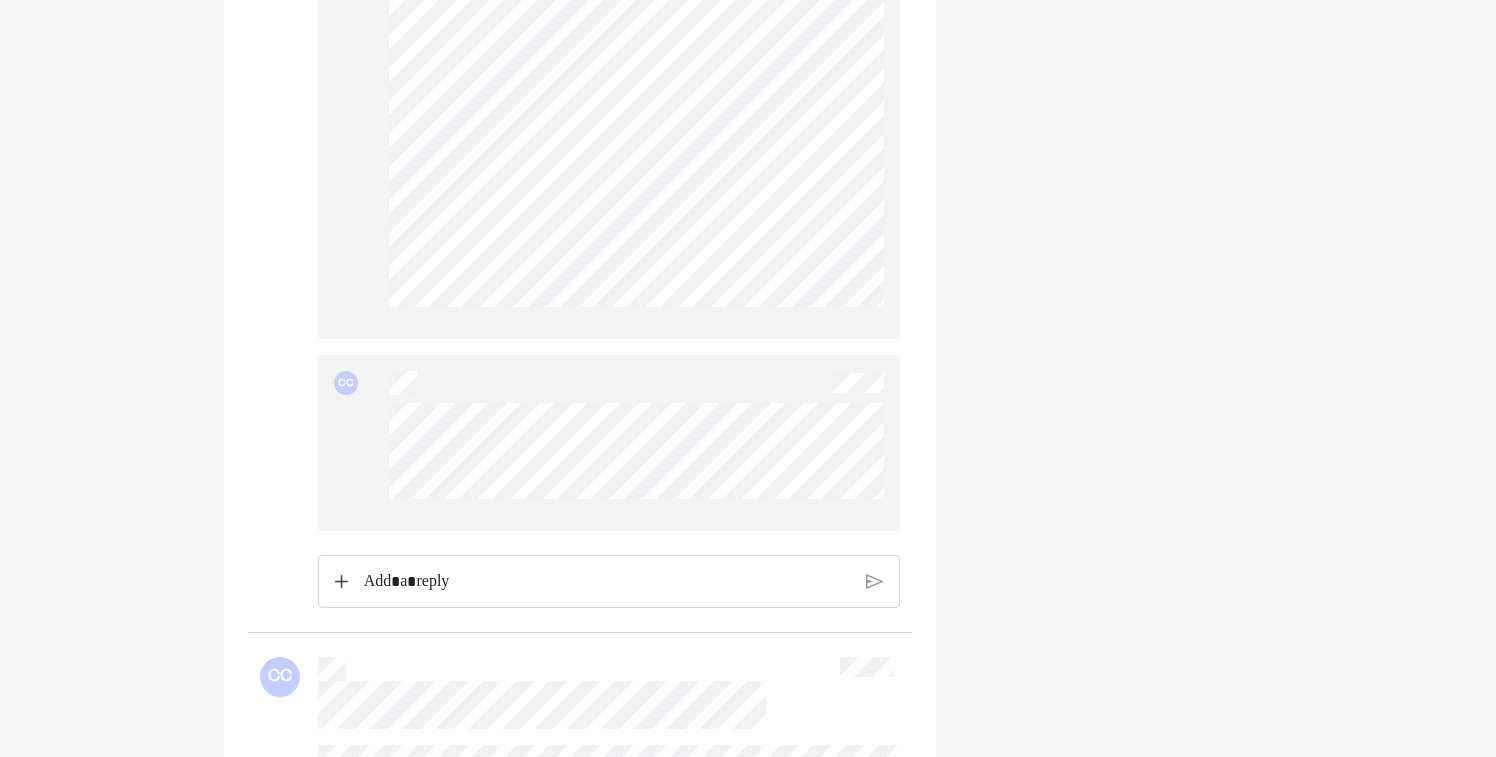 click at bounding box center [341, 581] 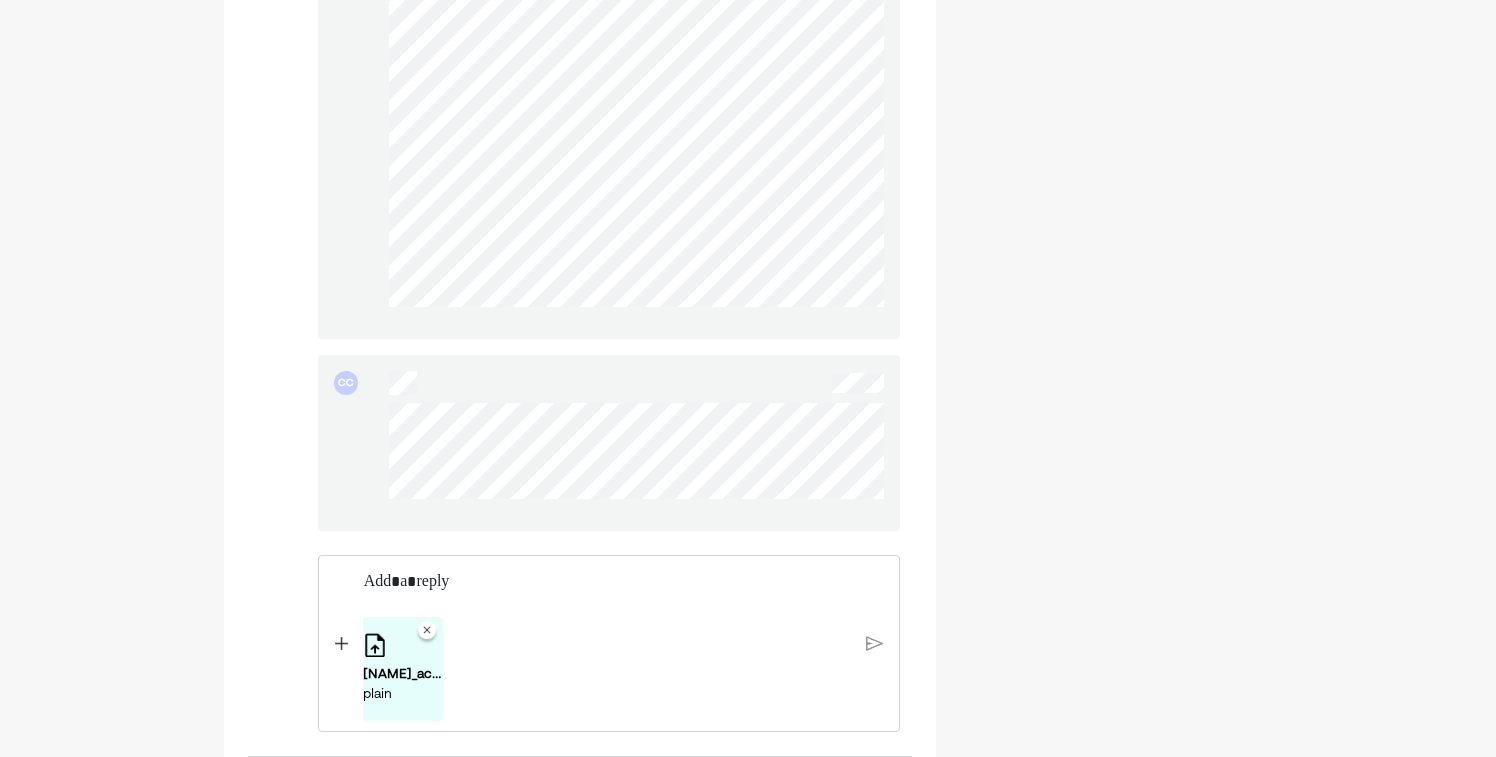 click at bounding box center (341, 643) 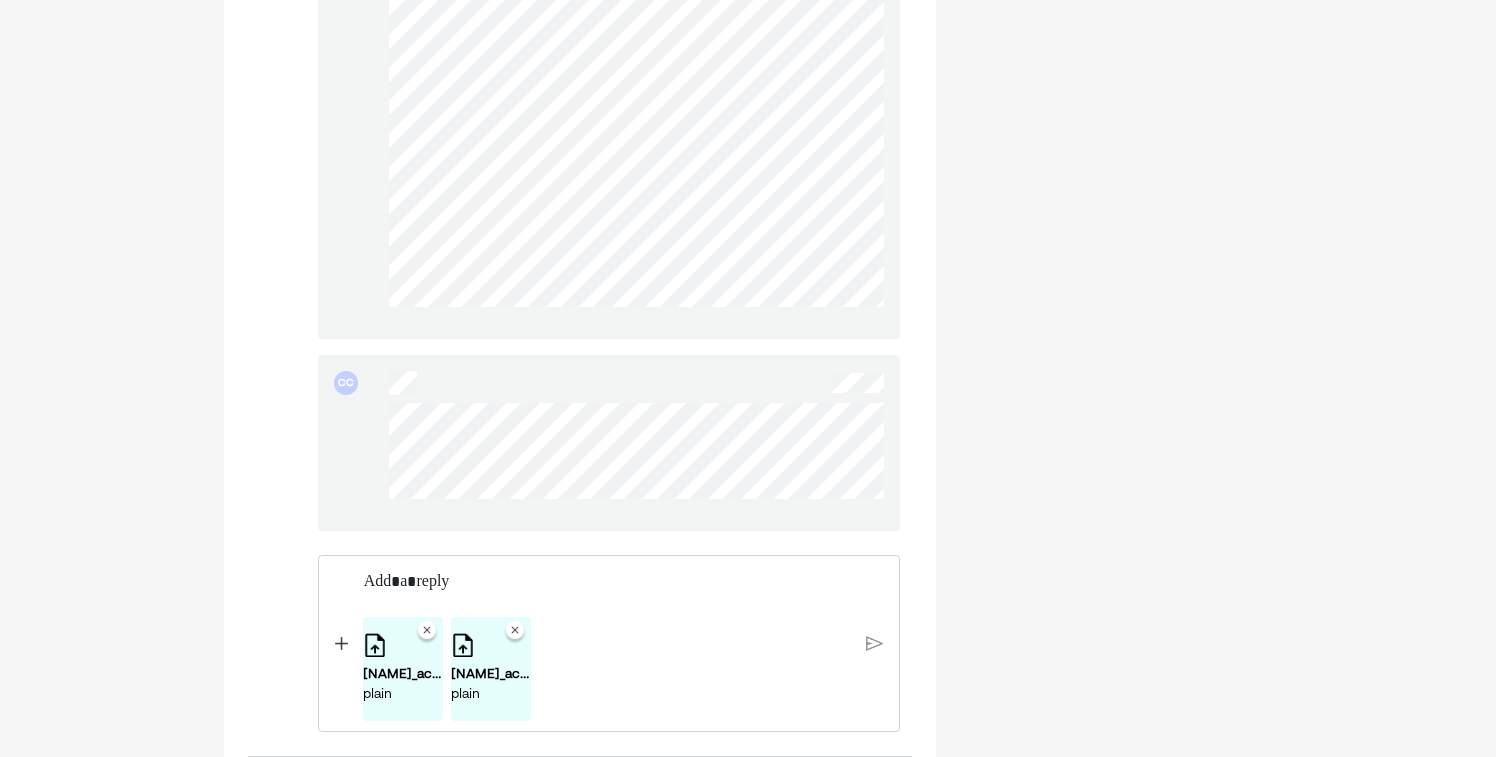 click at bounding box center [341, 643] 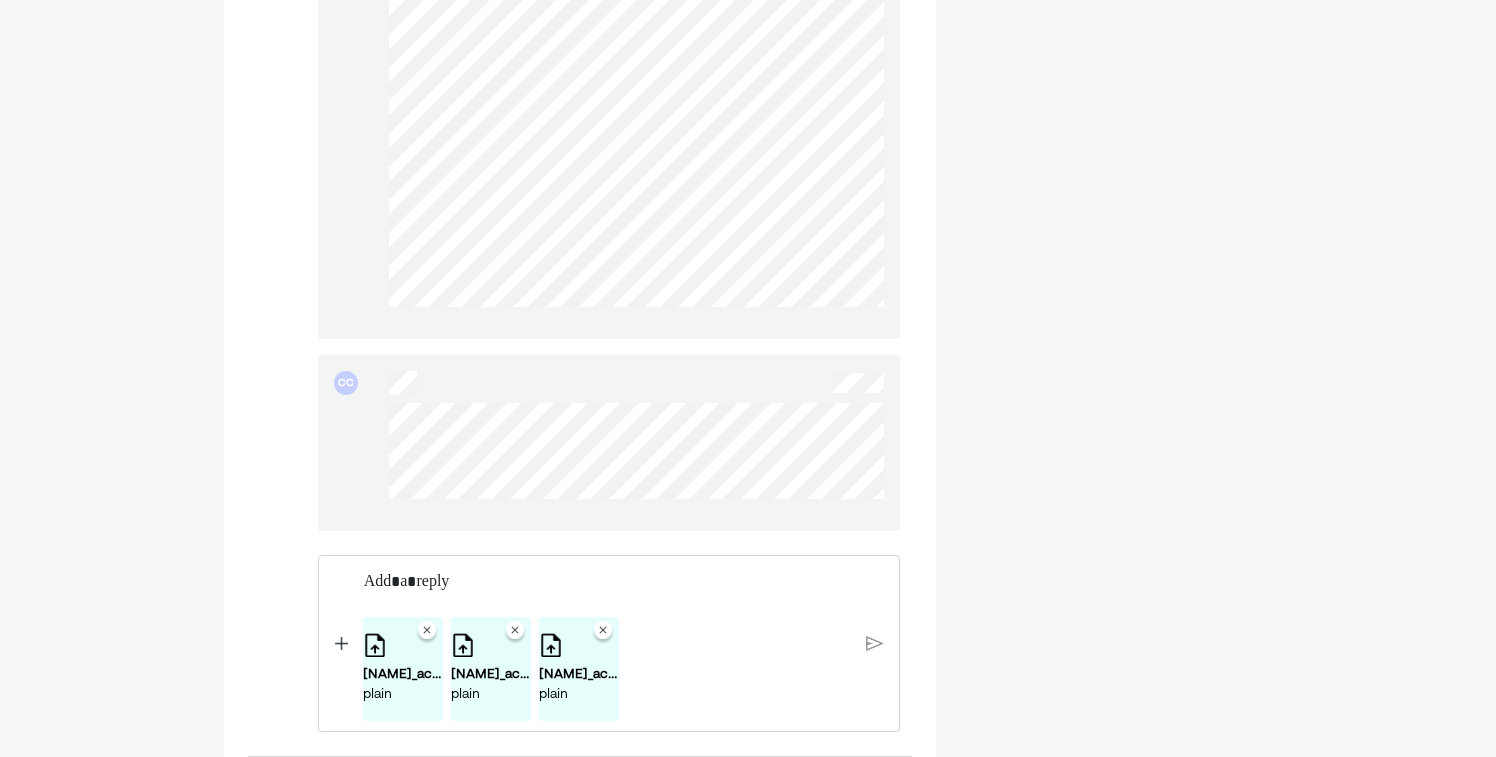 click at bounding box center (341, 643) 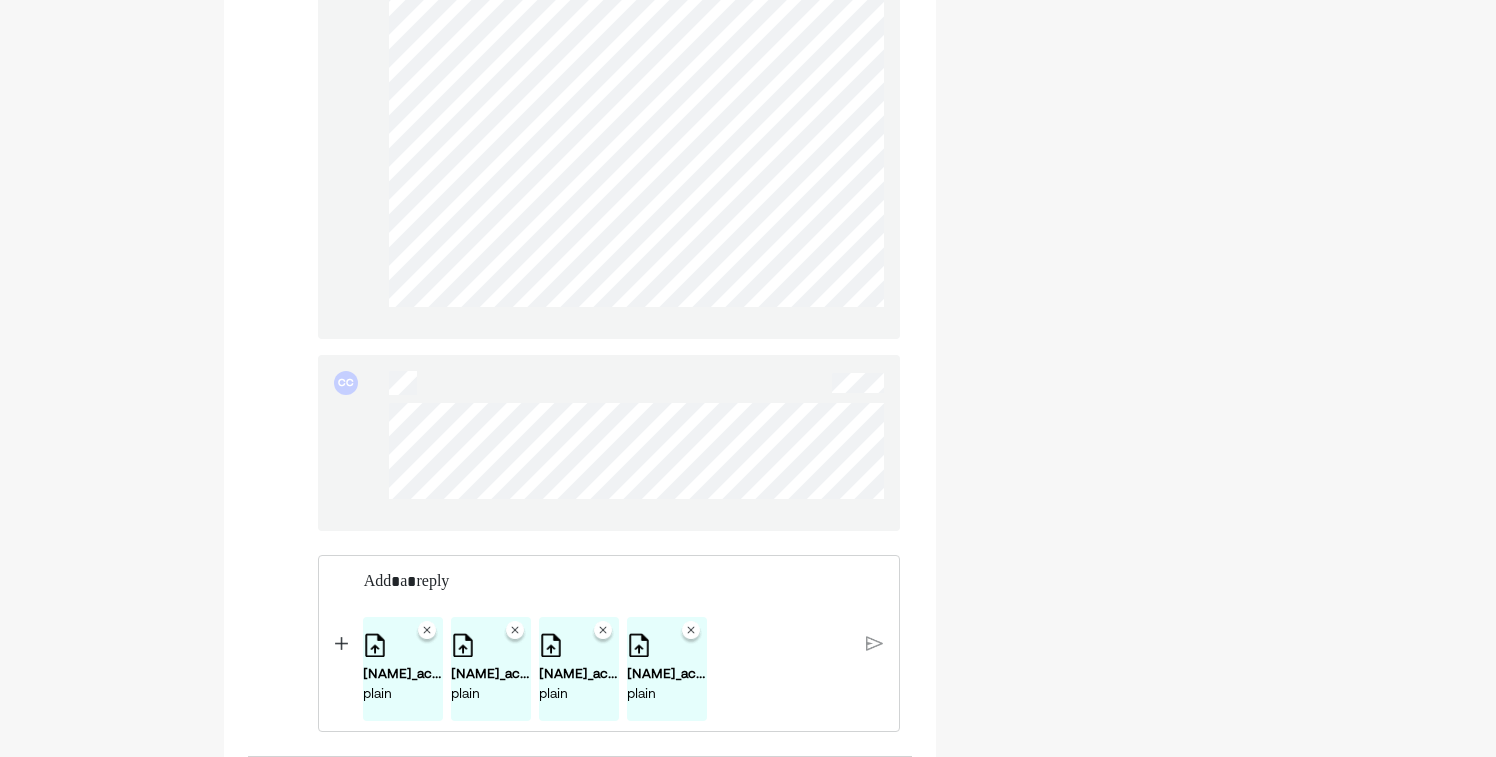 click at bounding box center (341, 643) 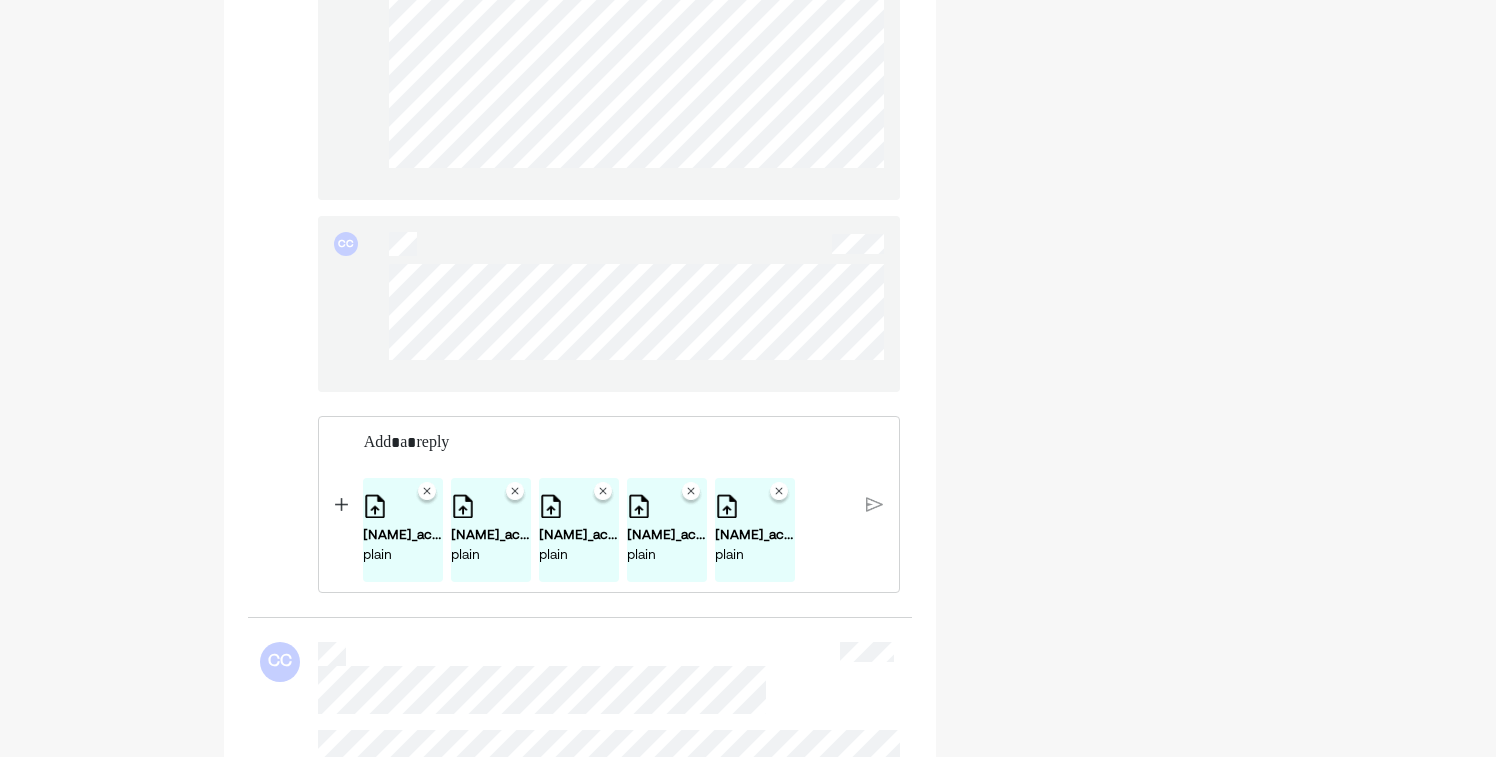 scroll, scrollTop: 3943, scrollLeft: 0, axis: vertical 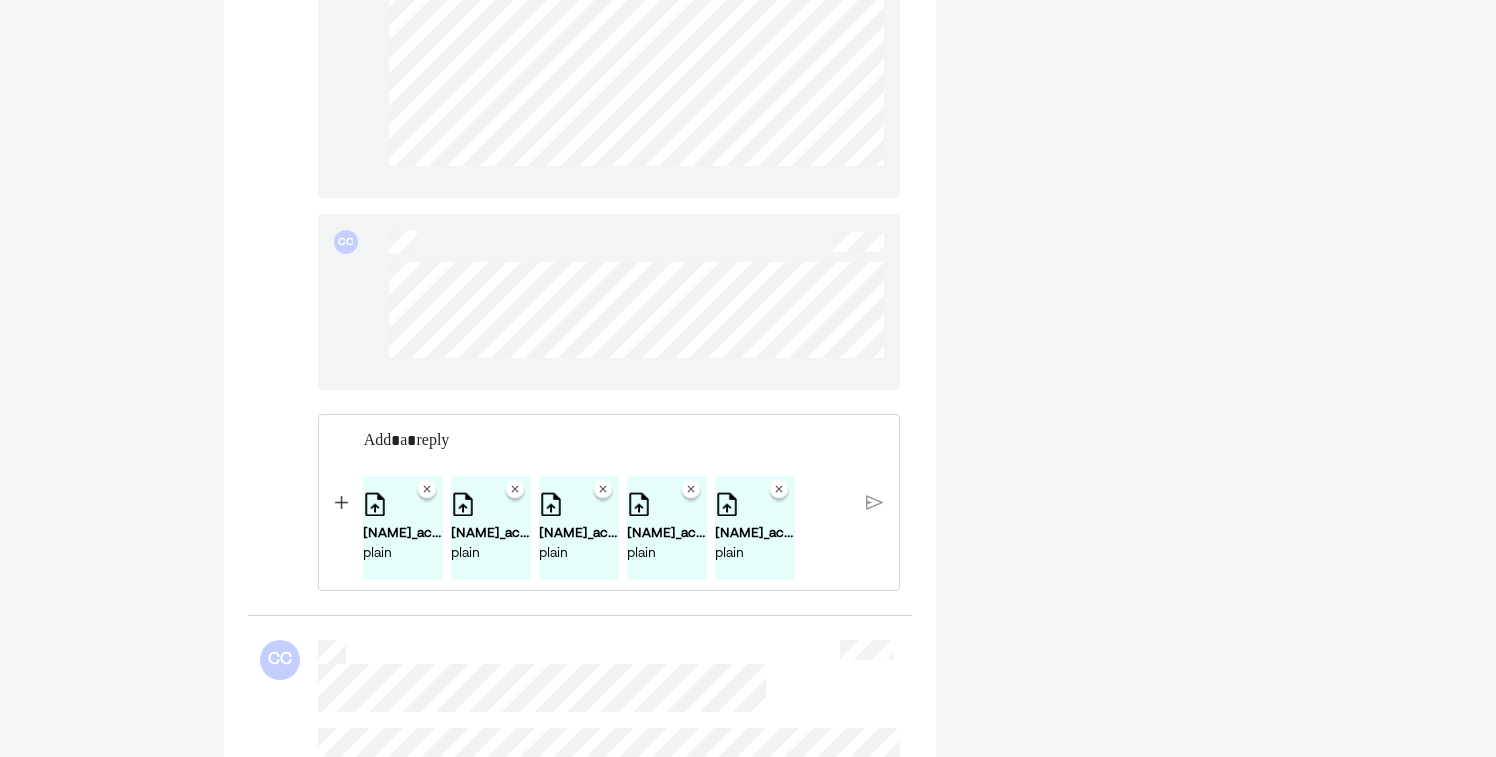 click at bounding box center (341, 502) 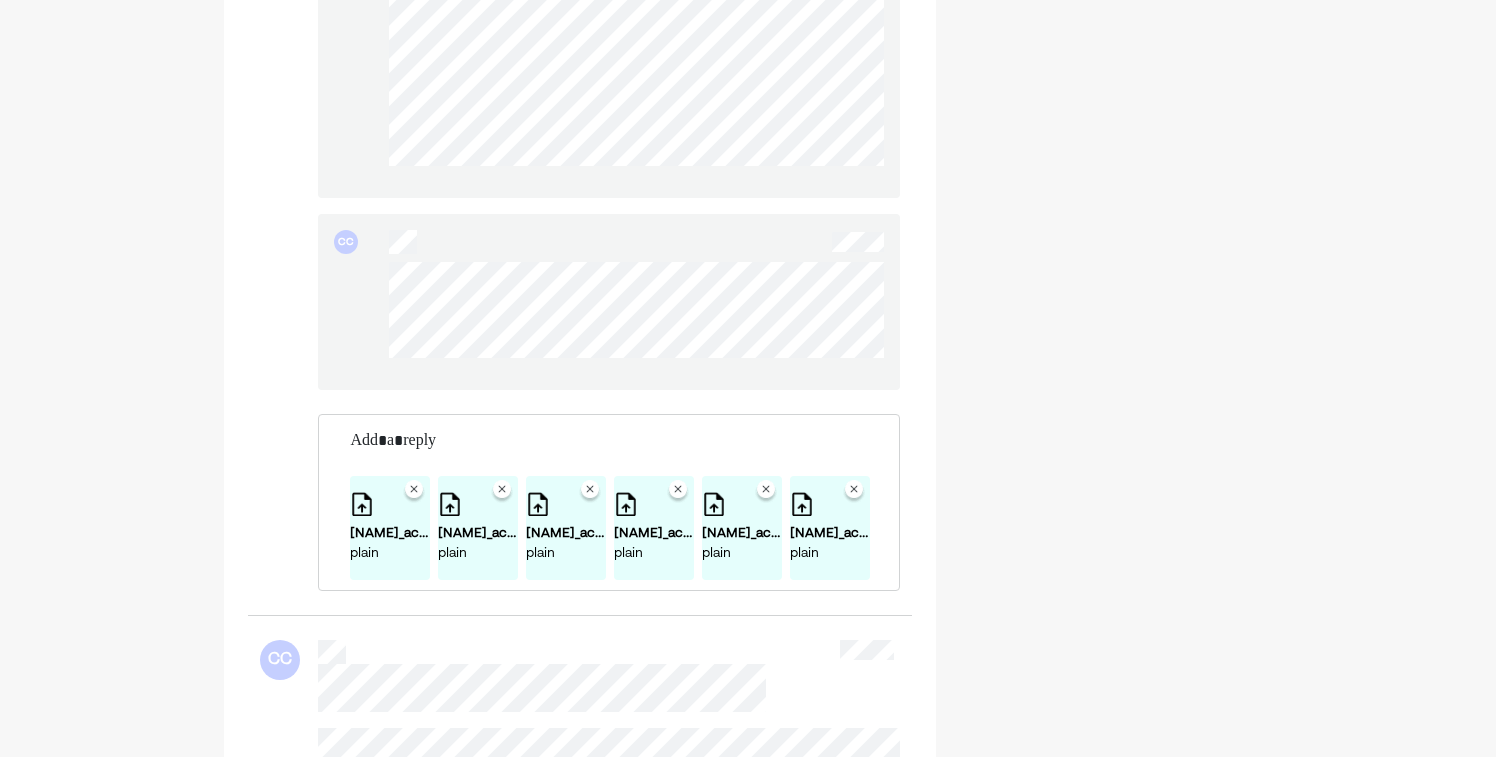 click on "CC CC CC CC CC MyMerrill2.pdf pdf MyMerrill apple.pdf pdf MyMerrill lcid.pdf pdf MyMerrill.pdf pdf MyMerrill3.pdf pdf MyMerrill4.pdf pdf MyMerrill5.pdf pdf CC MyMerrill6.pdf pdf CC CC CC CC CC [NAME]_account_PendingAndSettledActivity_062025_062025.txt plain [NAME]_account_SettledActivity_042025_042025.txt plain [NAME]_account_SettledActivity_012025_012025.txt plain [NAME]_account_PendingAndSettledActivity_062025_062025.txt plain [NAME]_account_SettledActivity_042025_042025.txt plain [NAME]_account_SettledActivity_012025_012025.txt plain CC CC CC CC CC CC CC Screenshot 2025-05-16 at 4.53.43 PM.png png CC CC CC CC CC CC CC CC CC CC CC CC CC CC CC CC CC CC CC CC CC CC CC CC CC CC CC CC boldin_planner_summary_2025-01-13.csv csv my-report-average.pdf pdf CC CC Update your profile Reconnect 2 institutions" at bounding box center (747, 2923) 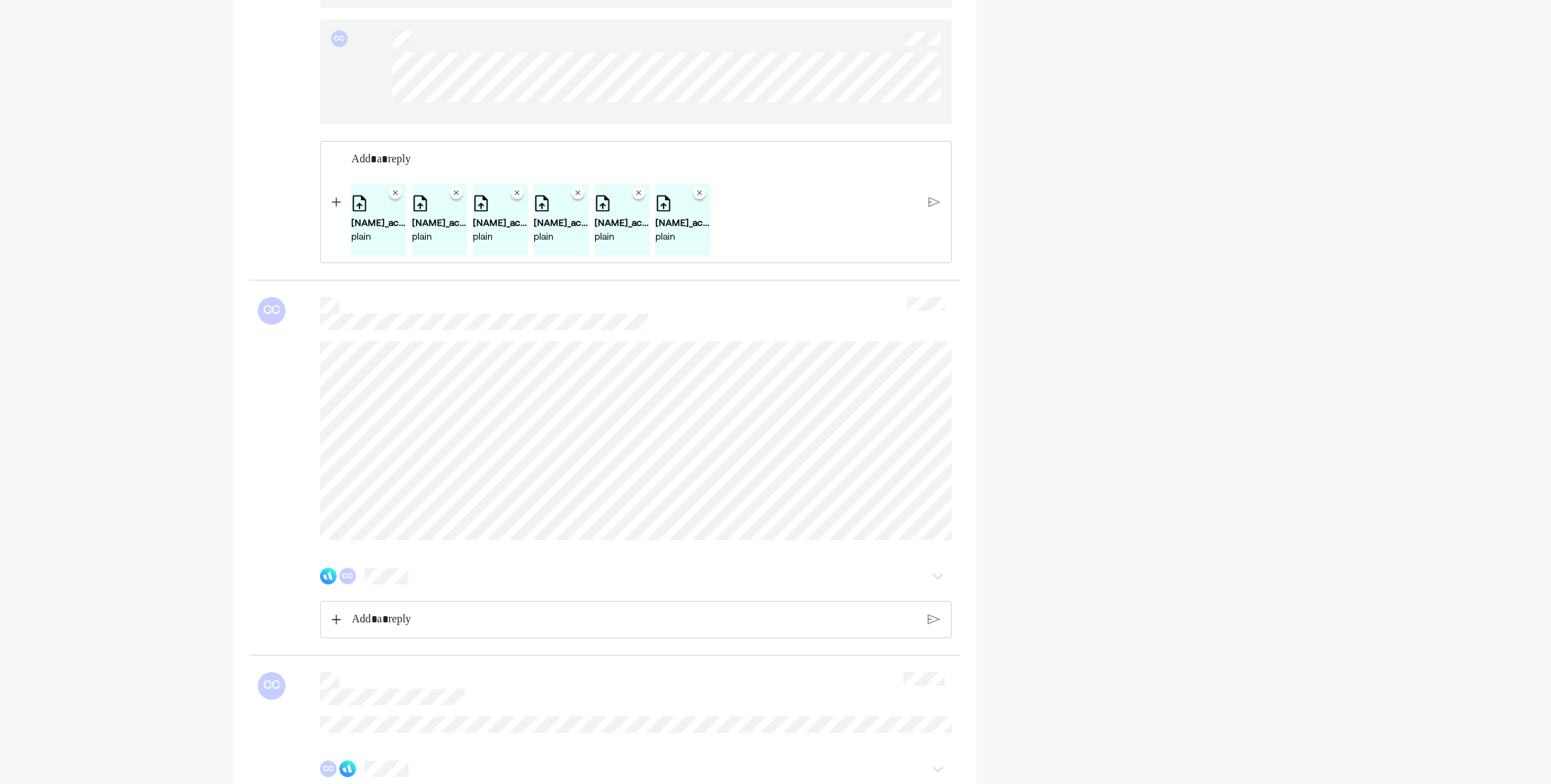 scroll, scrollTop: 2449, scrollLeft: 0, axis: vertical 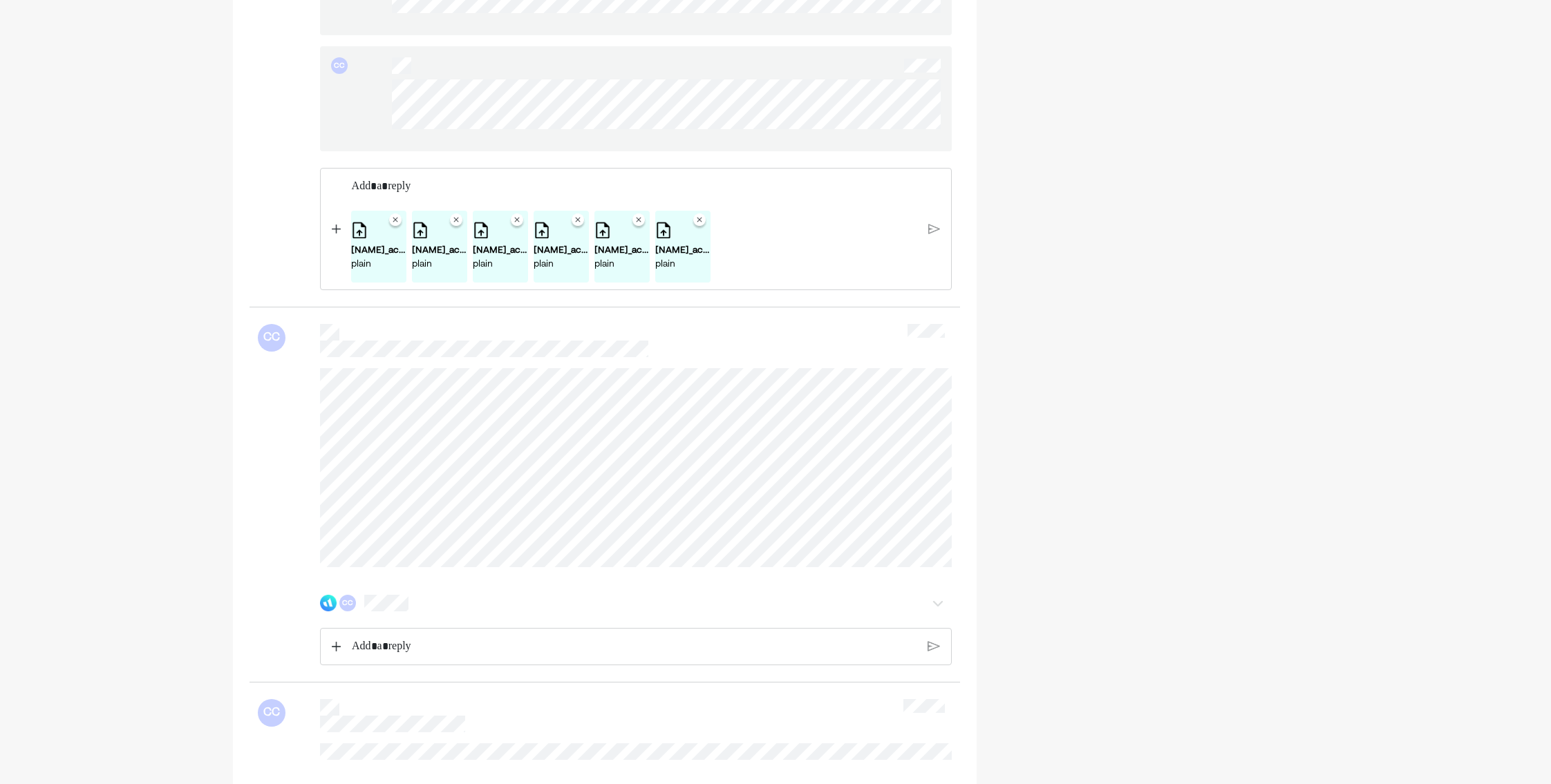 click at bounding box center [336, 229] 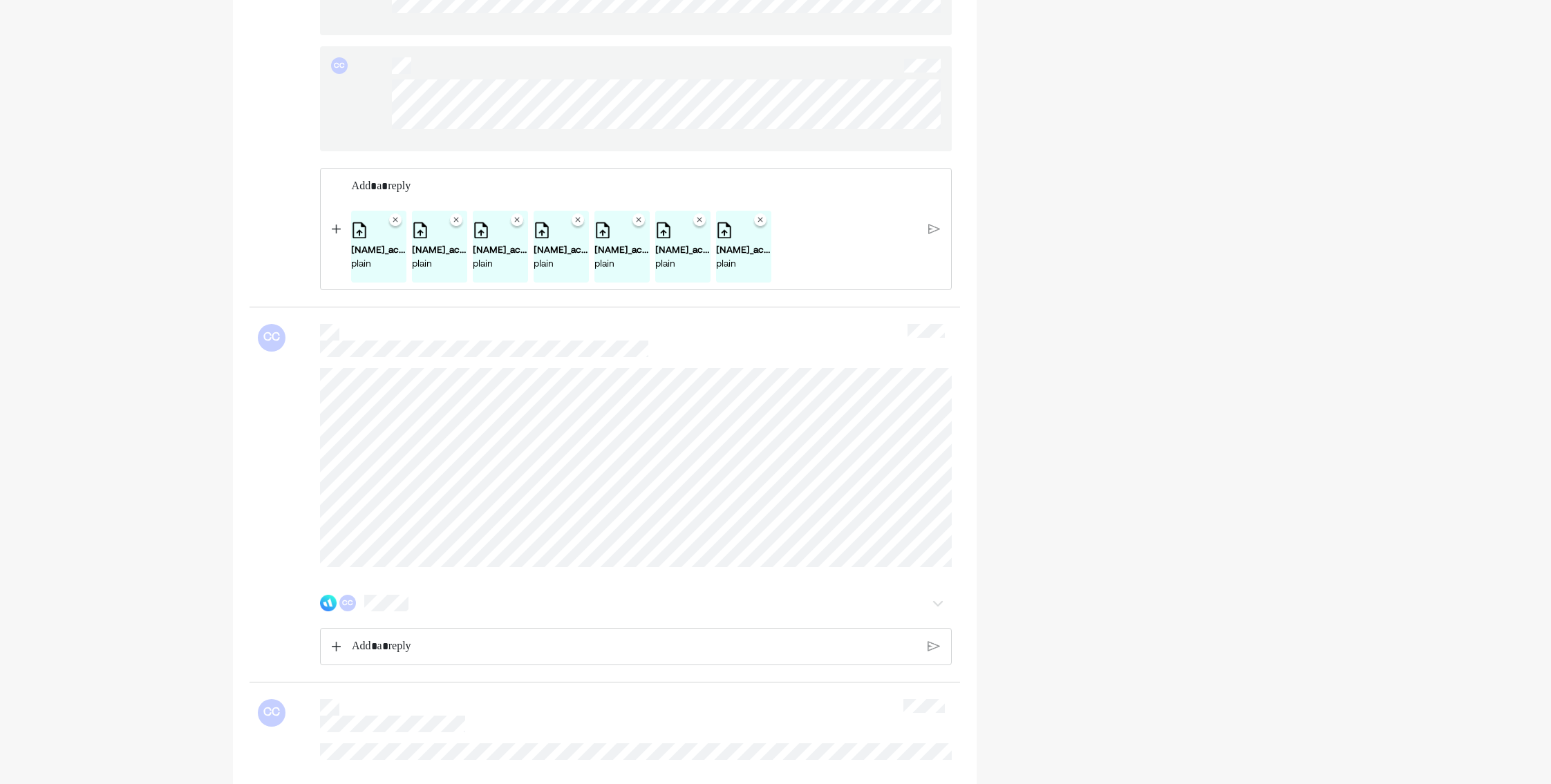 click at bounding box center (336, 229) 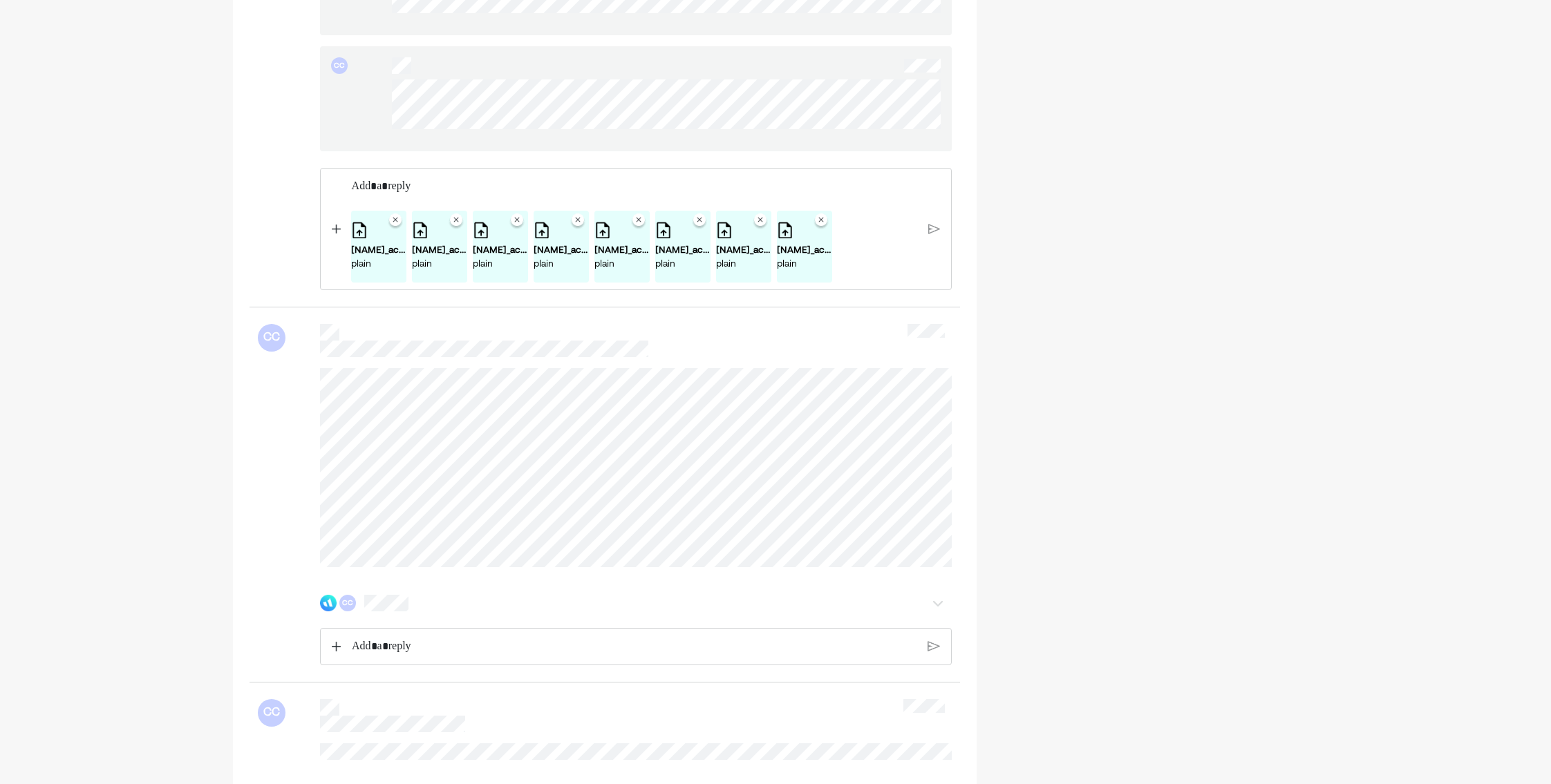 click at bounding box center [934, 229] 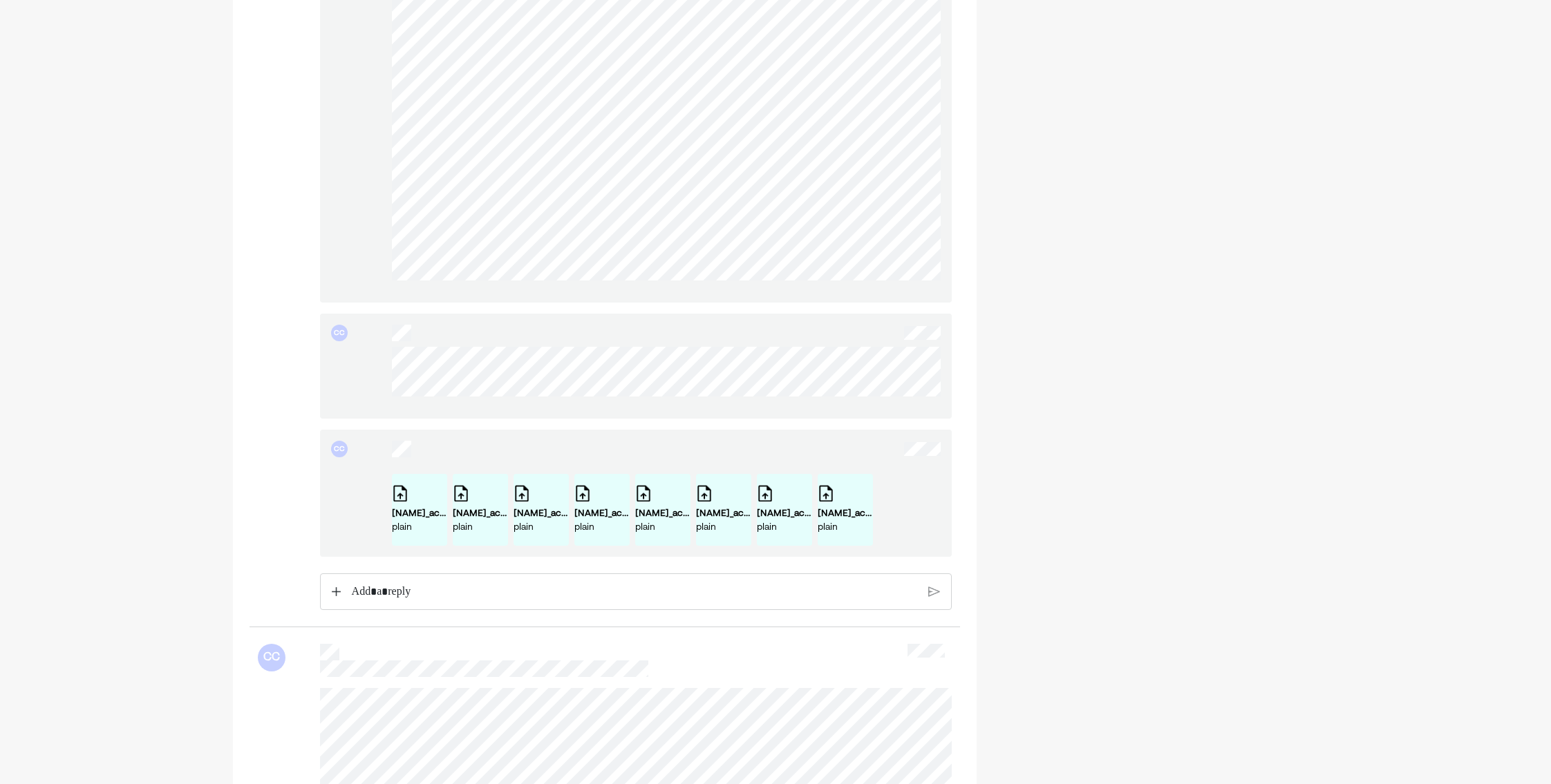 scroll, scrollTop: 2176, scrollLeft: 0, axis: vertical 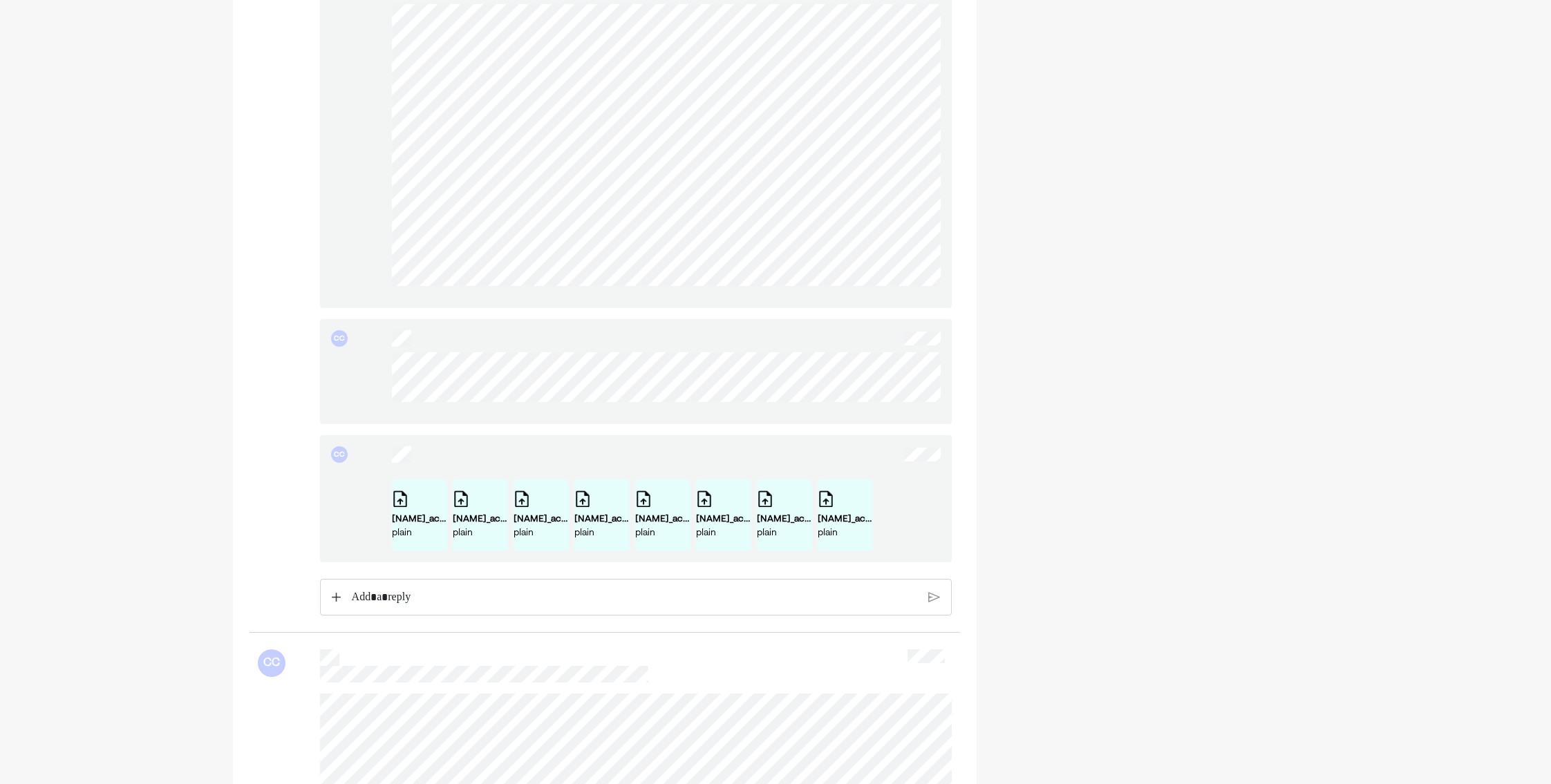 click at bounding box center [634, 597] 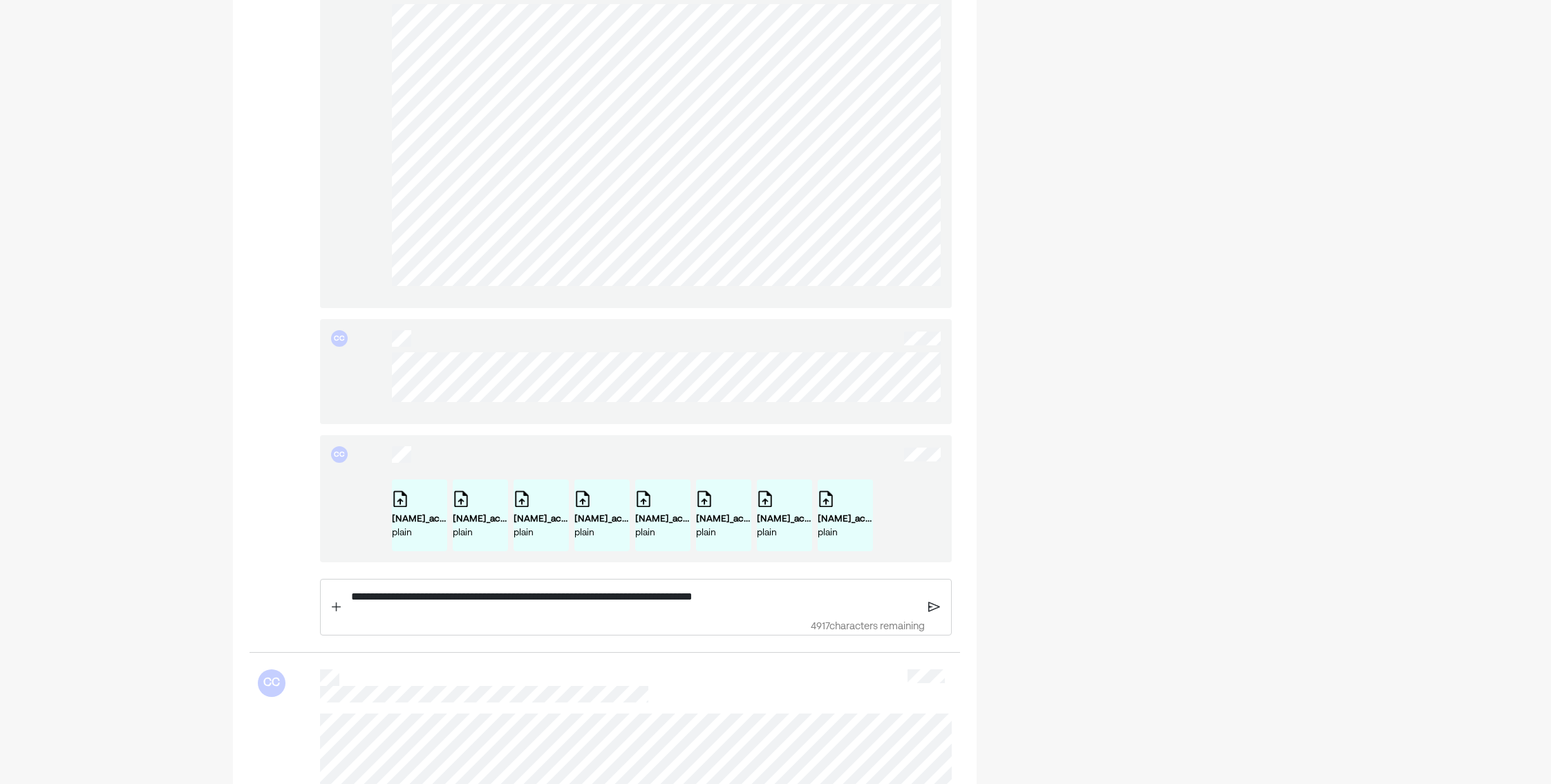 click at bounding box center [934, 607] 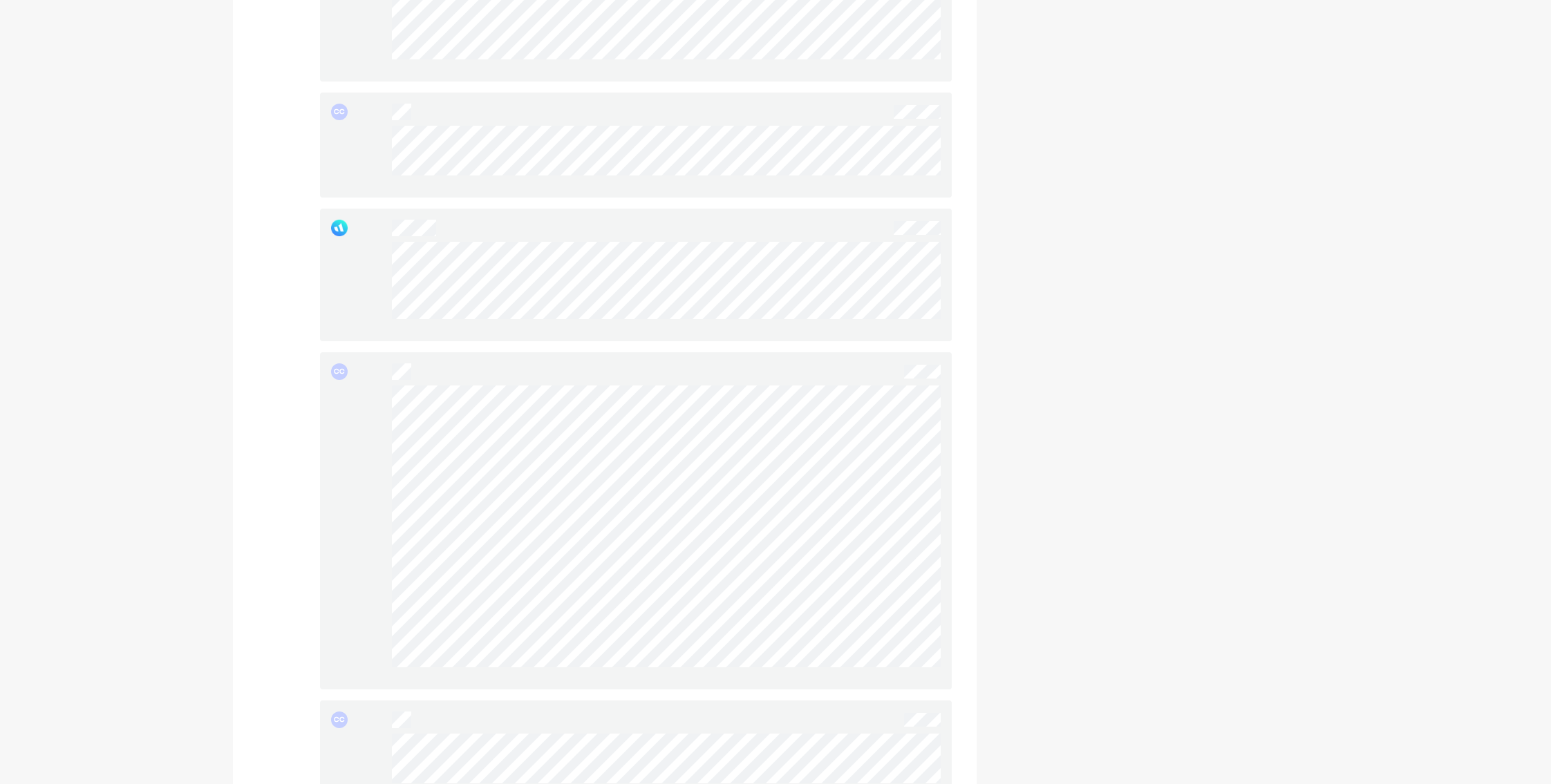 scroll, scrollTop: 1794, scrollLeft: 0, axis: vertical 